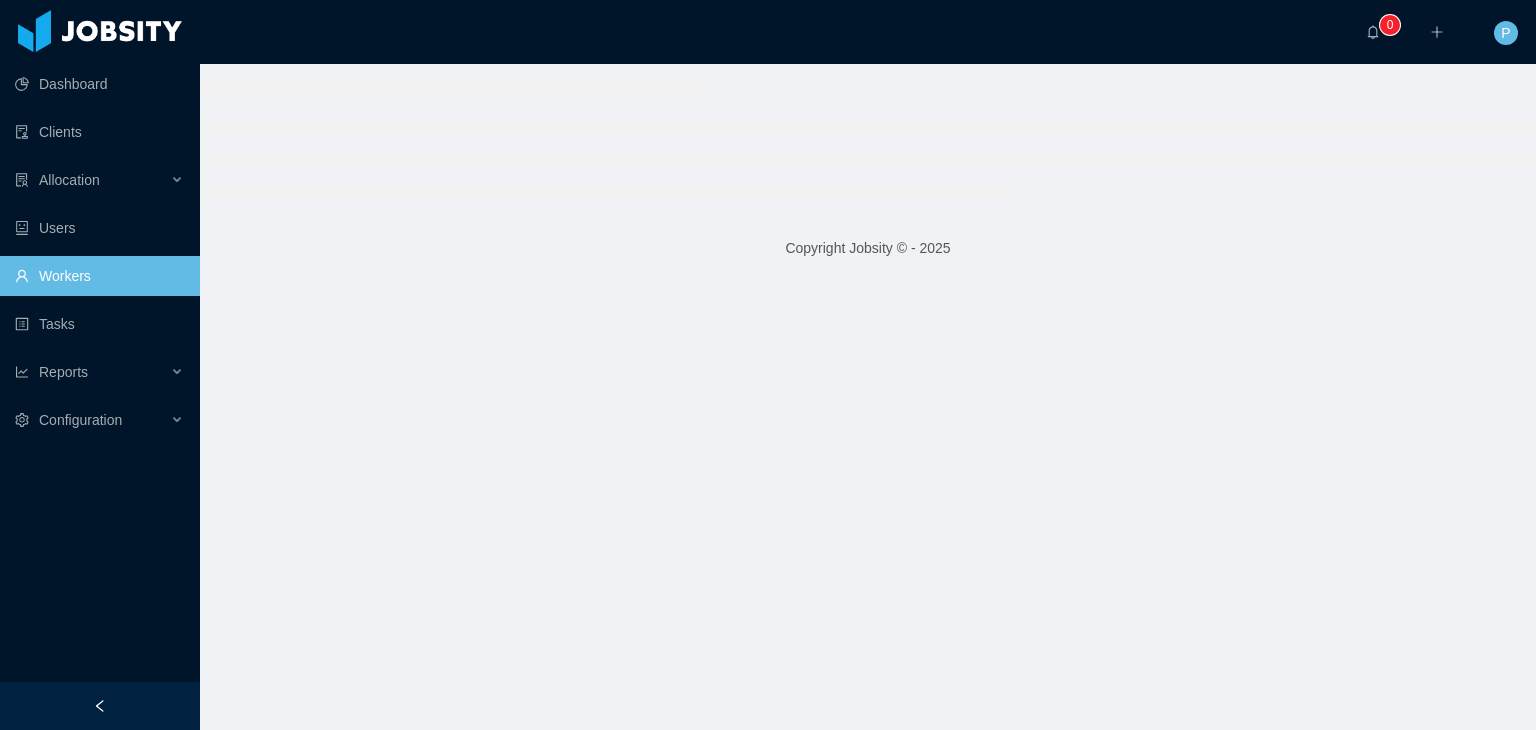 scroll, scrollTop: 0, scrollLeft: 0, axis: both 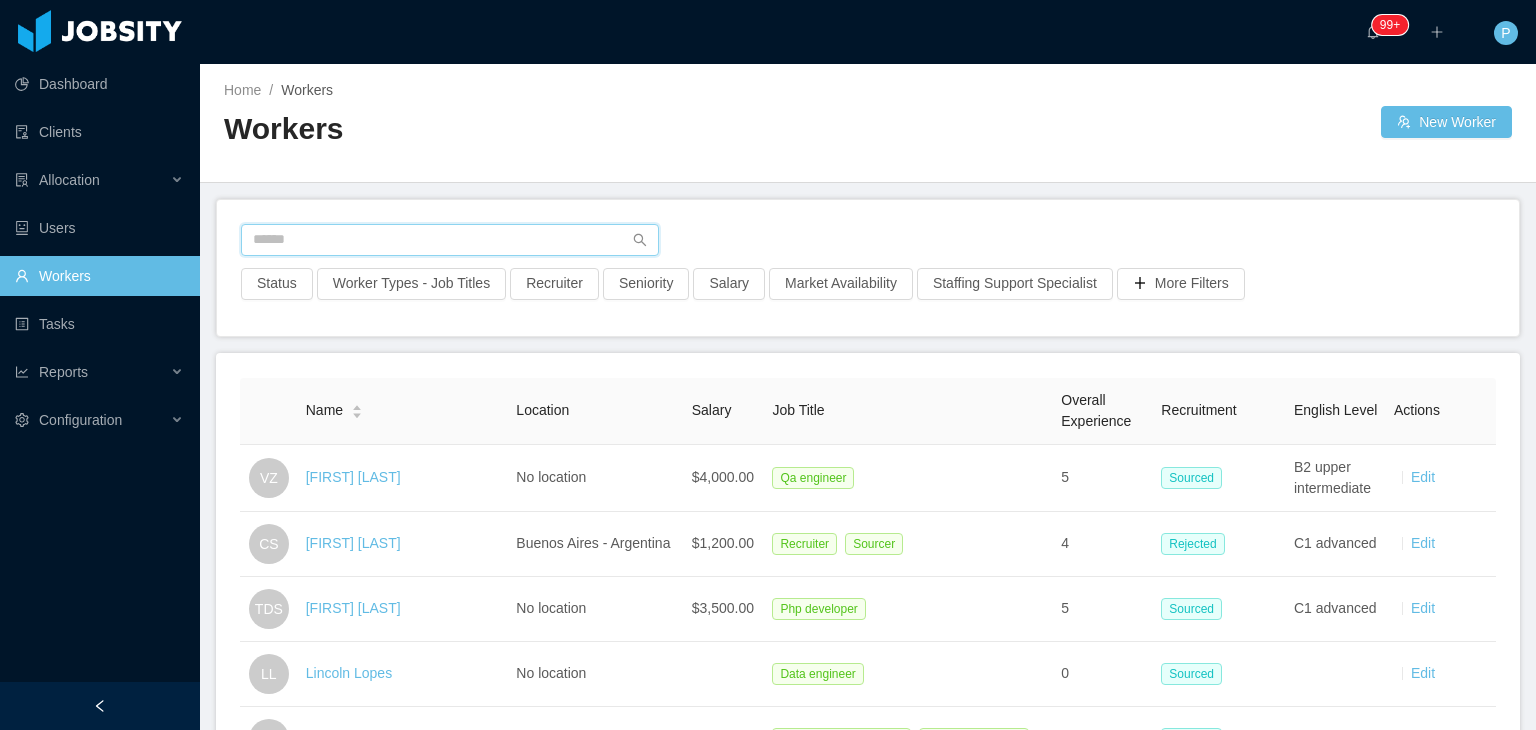 click at bounding box center [450, 240] 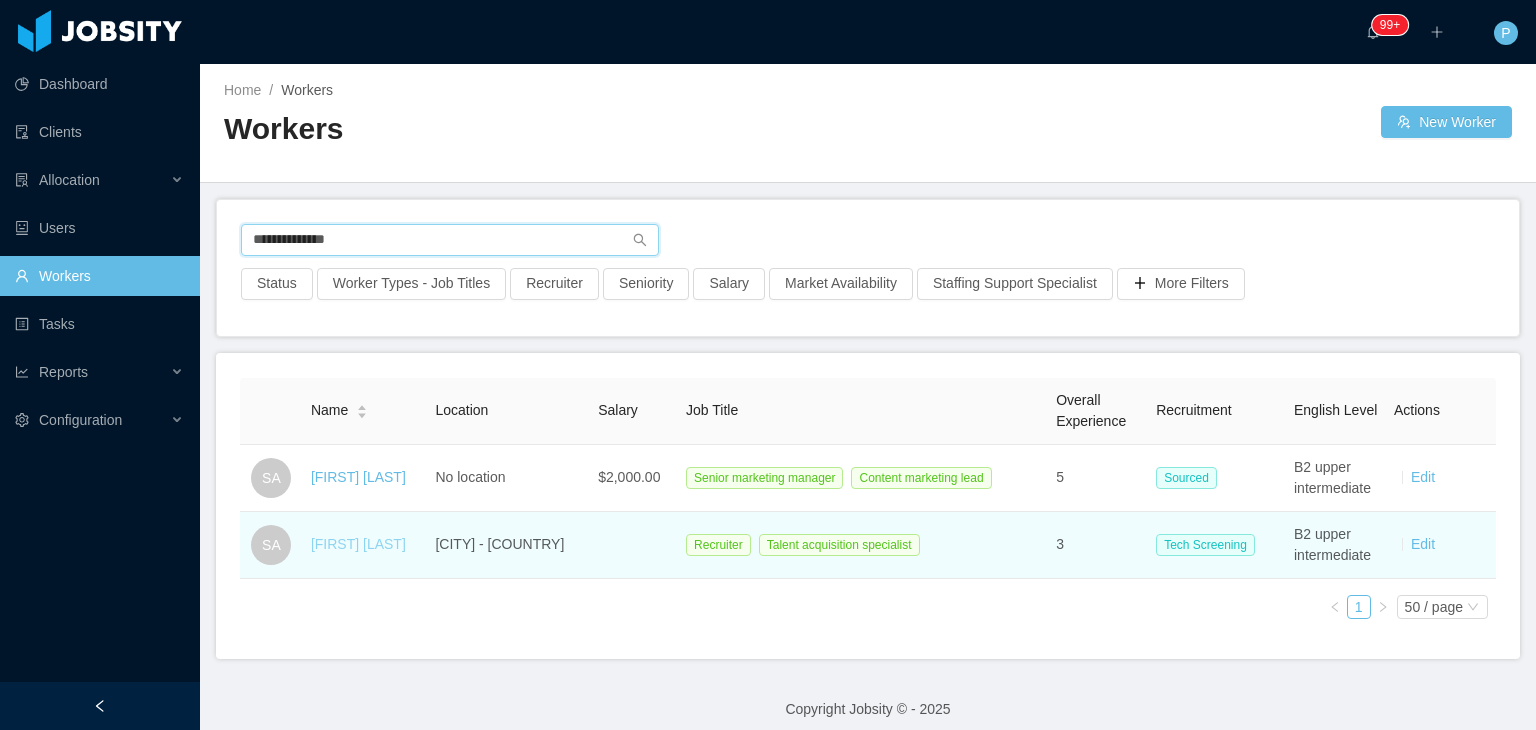 type on "**********" 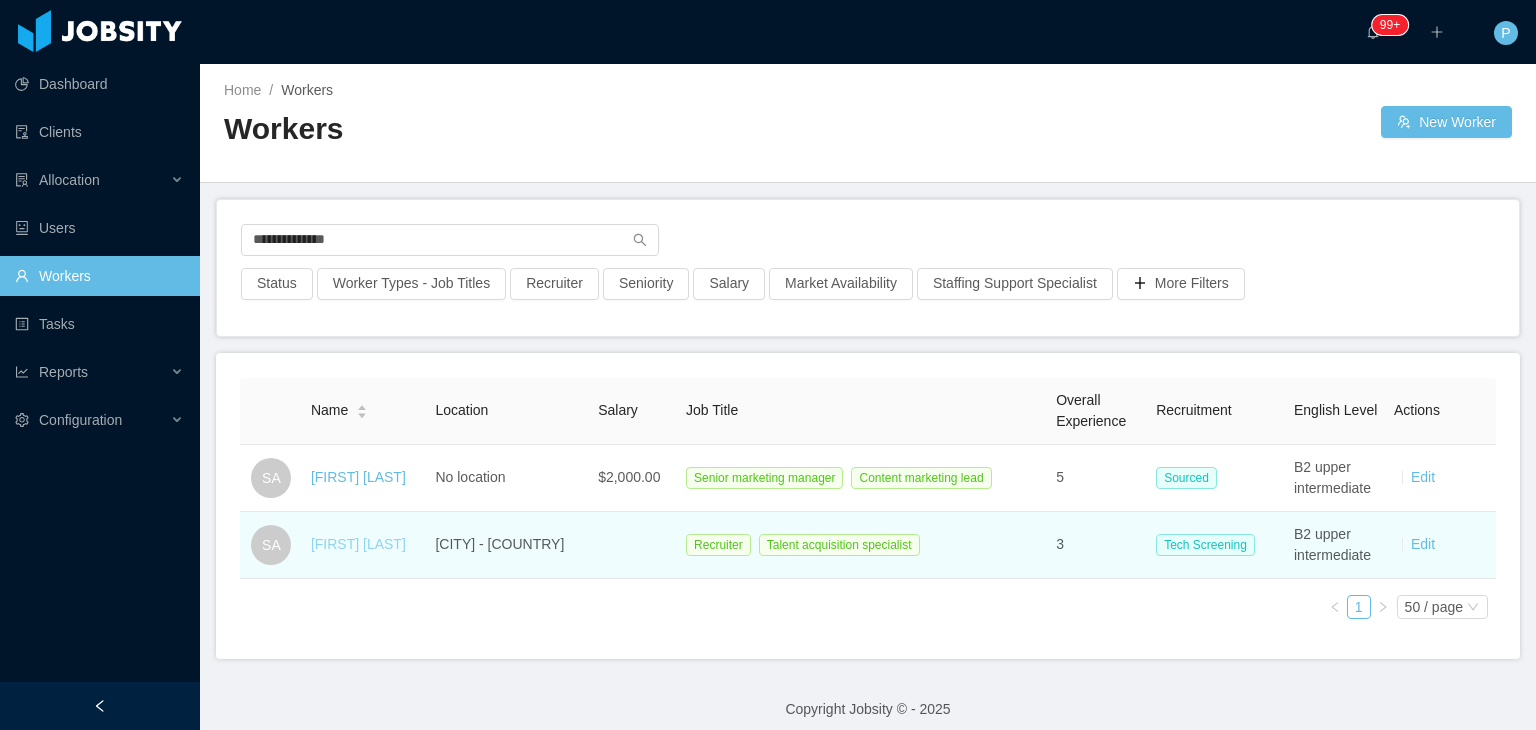 click on "Silvia Andrade" at bounding box center [358, 544] 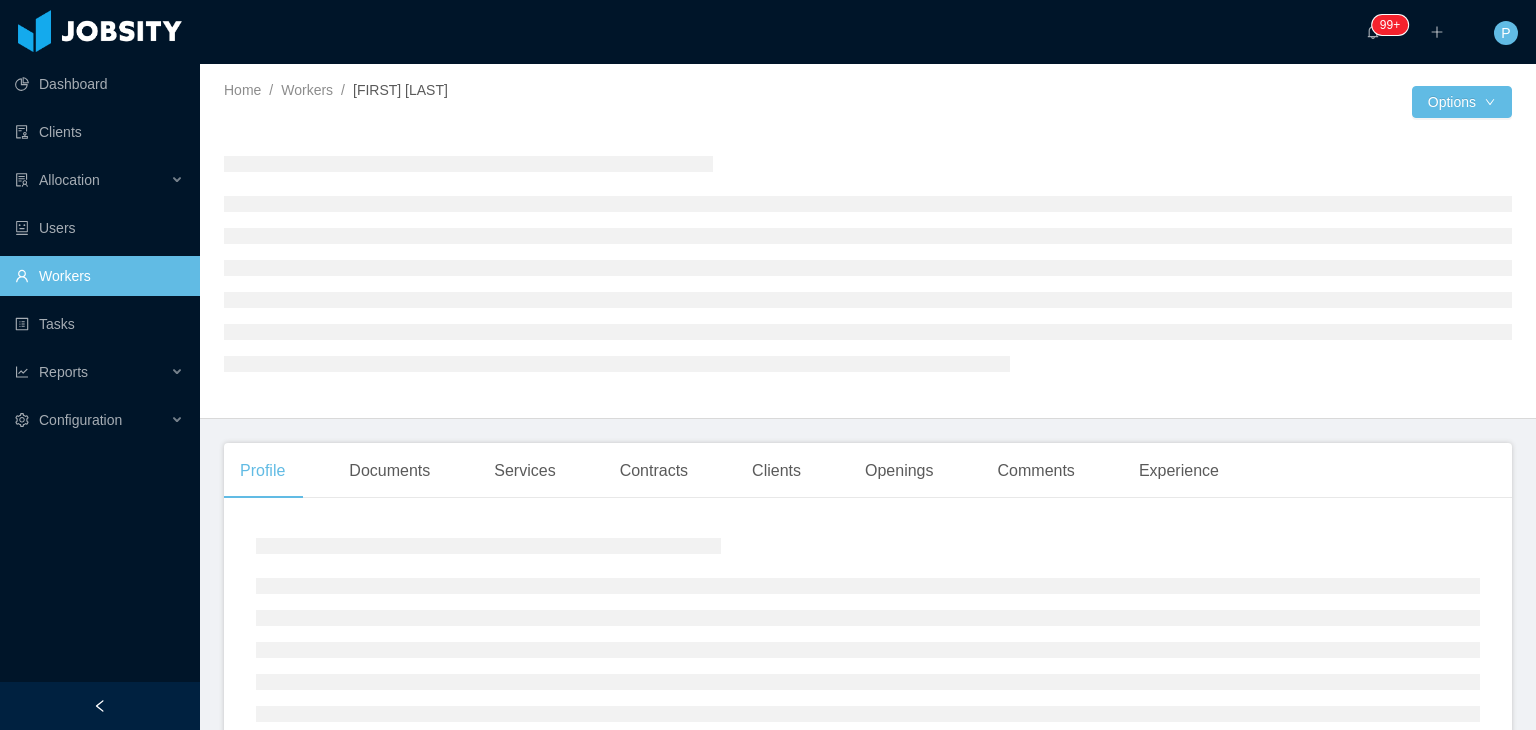 scroll, scrollTop: 224, scrollLeft: 0, axis: vertical 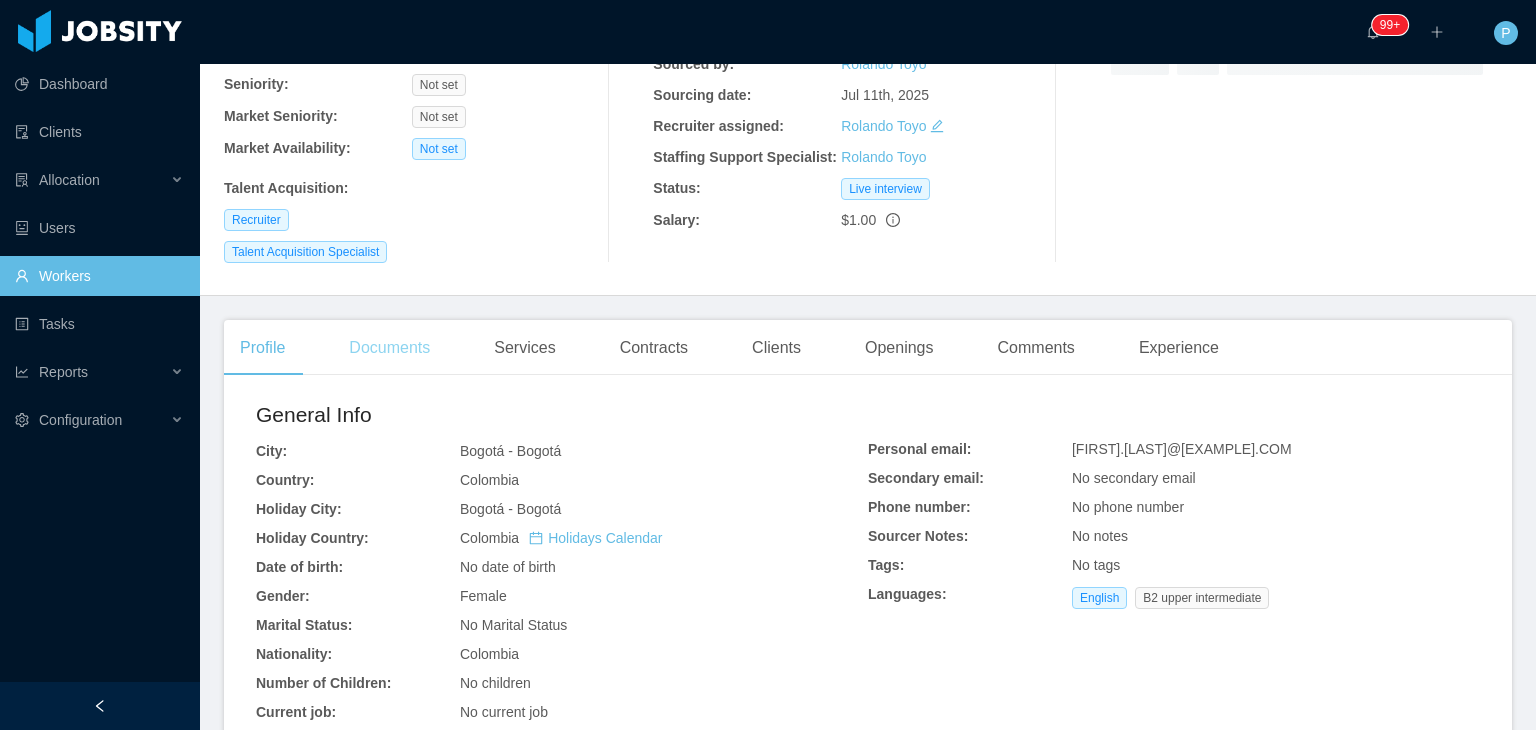 click on "Documents" at bounding box center (389, 348) 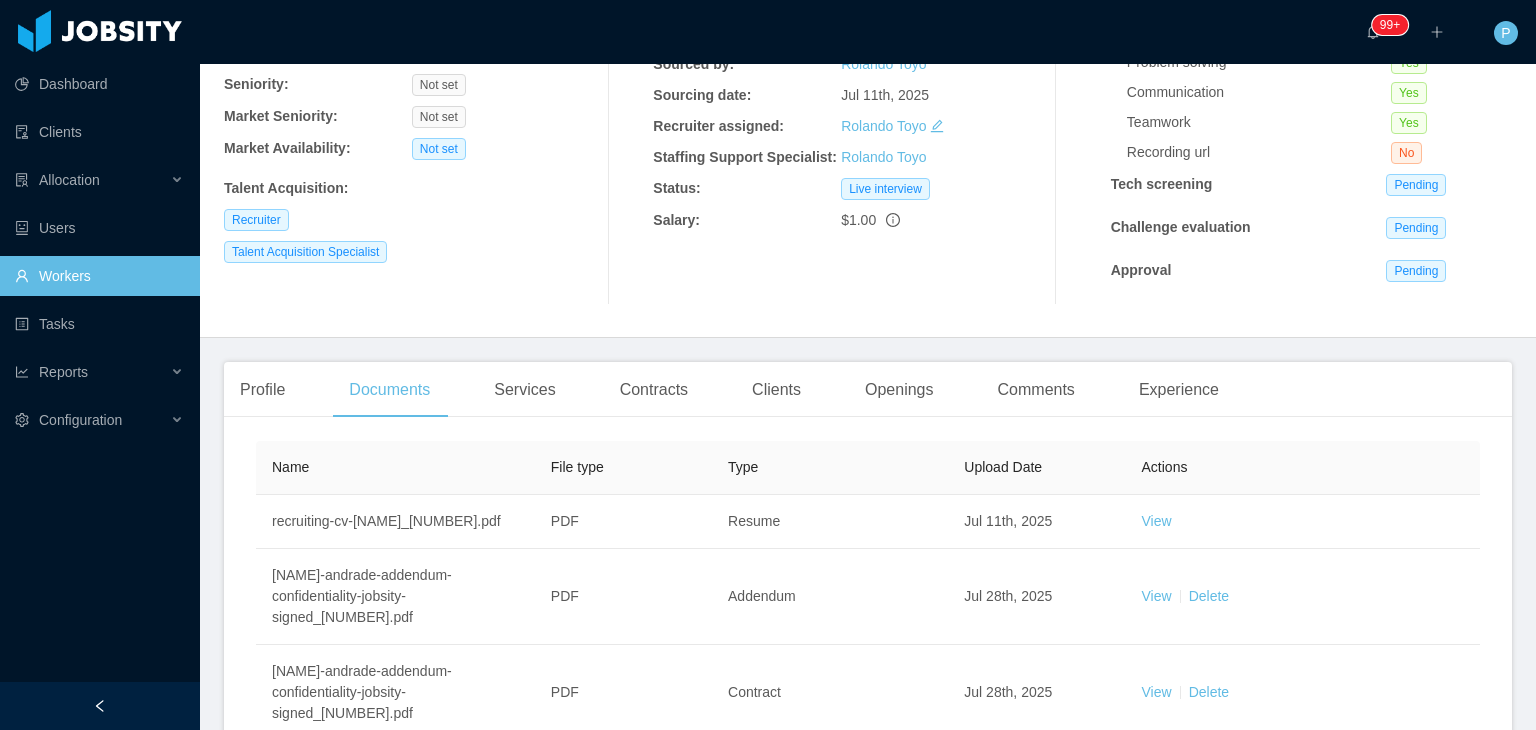scroll, scrollTop: 408, scrollLeft: 0, axis: vertical 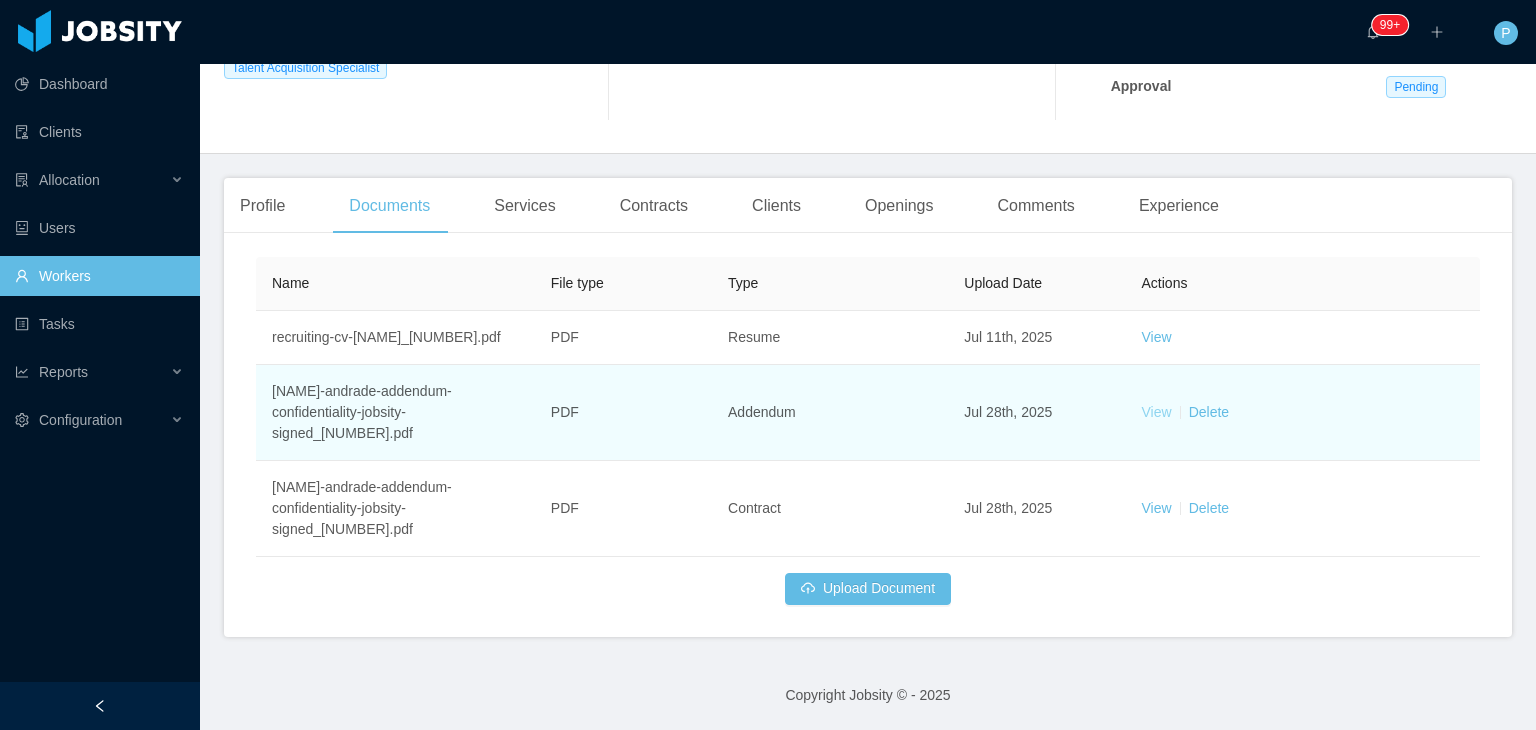 click on "View" at bounding box center [1157, 412] 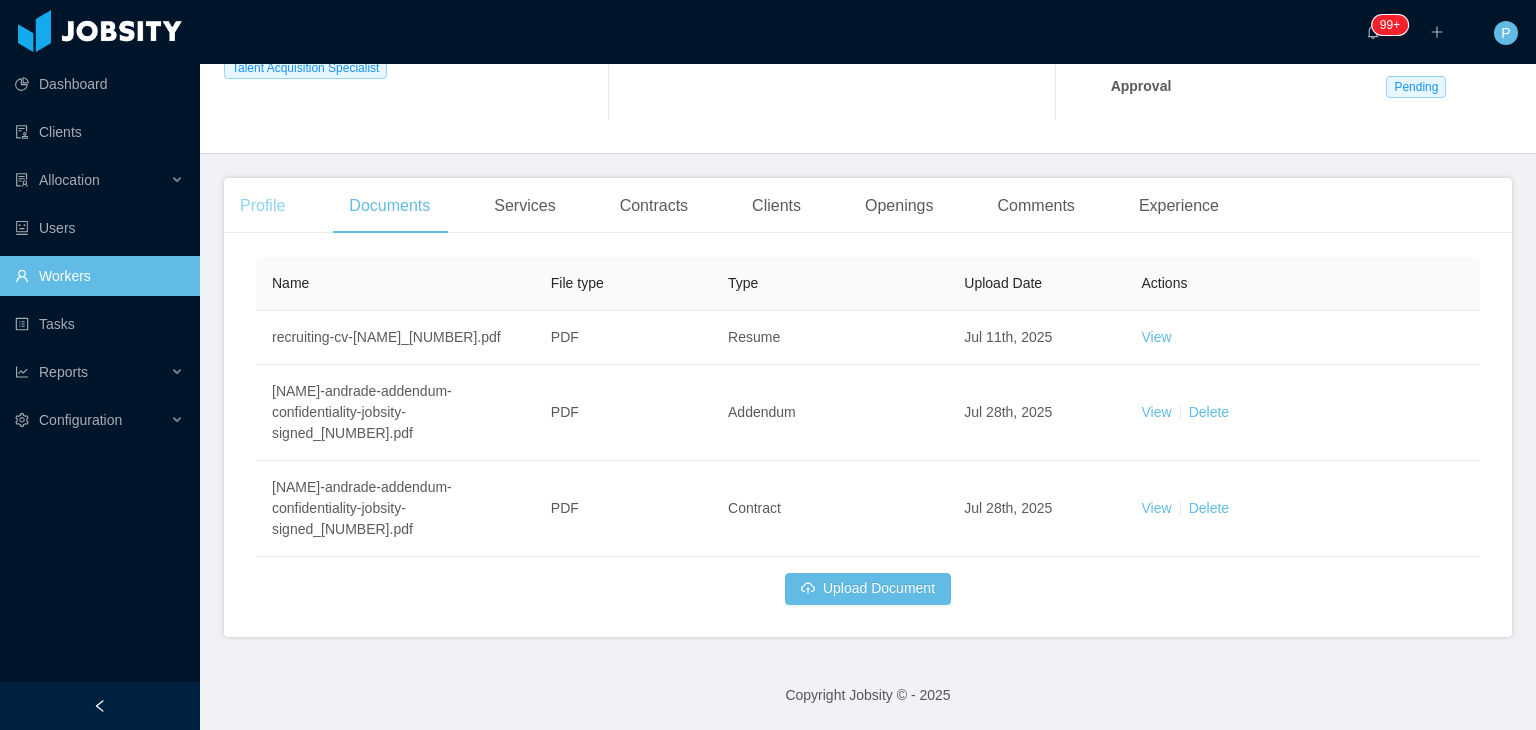 click on "Profile" at bounding box center (262, 206) 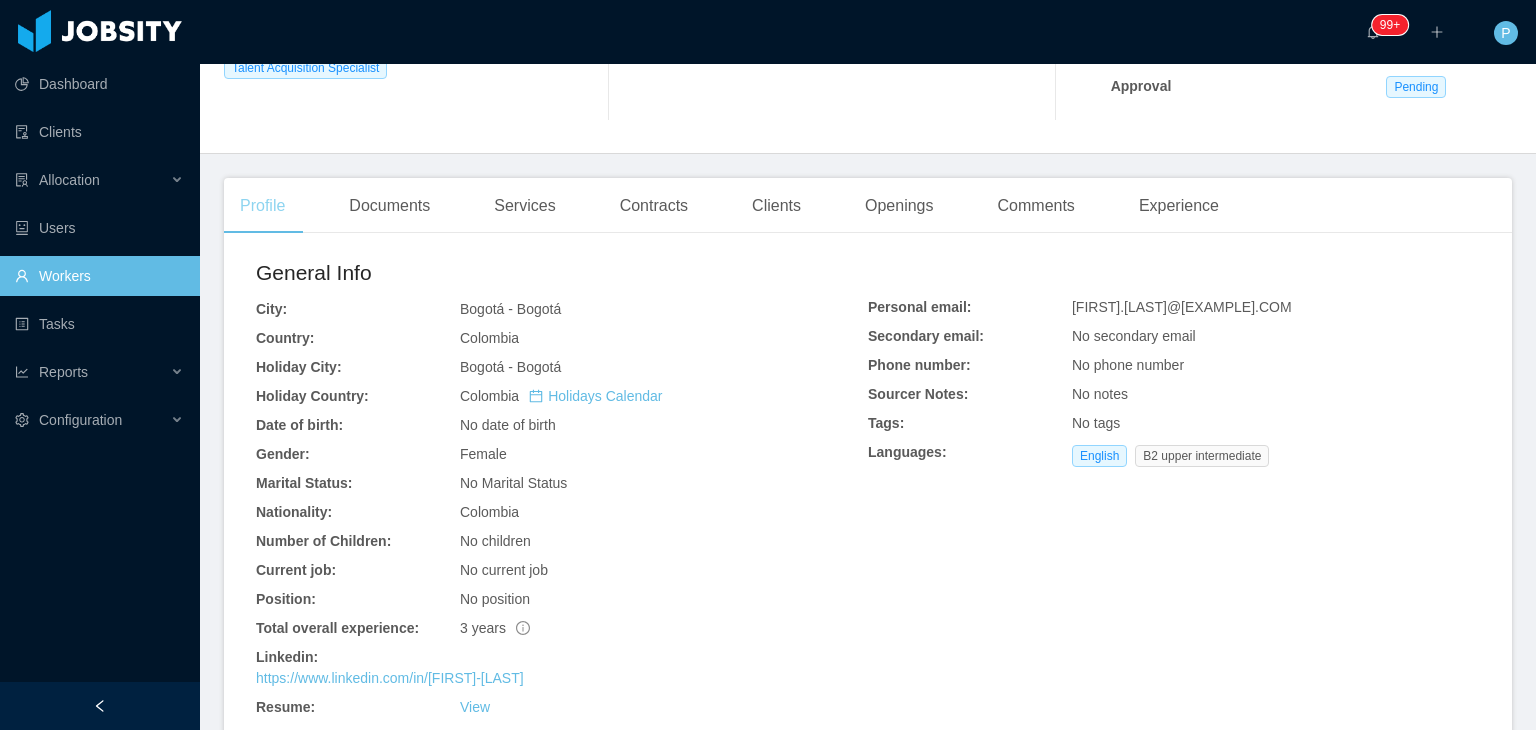 click on "Profile" at bounding box center (262, 206) 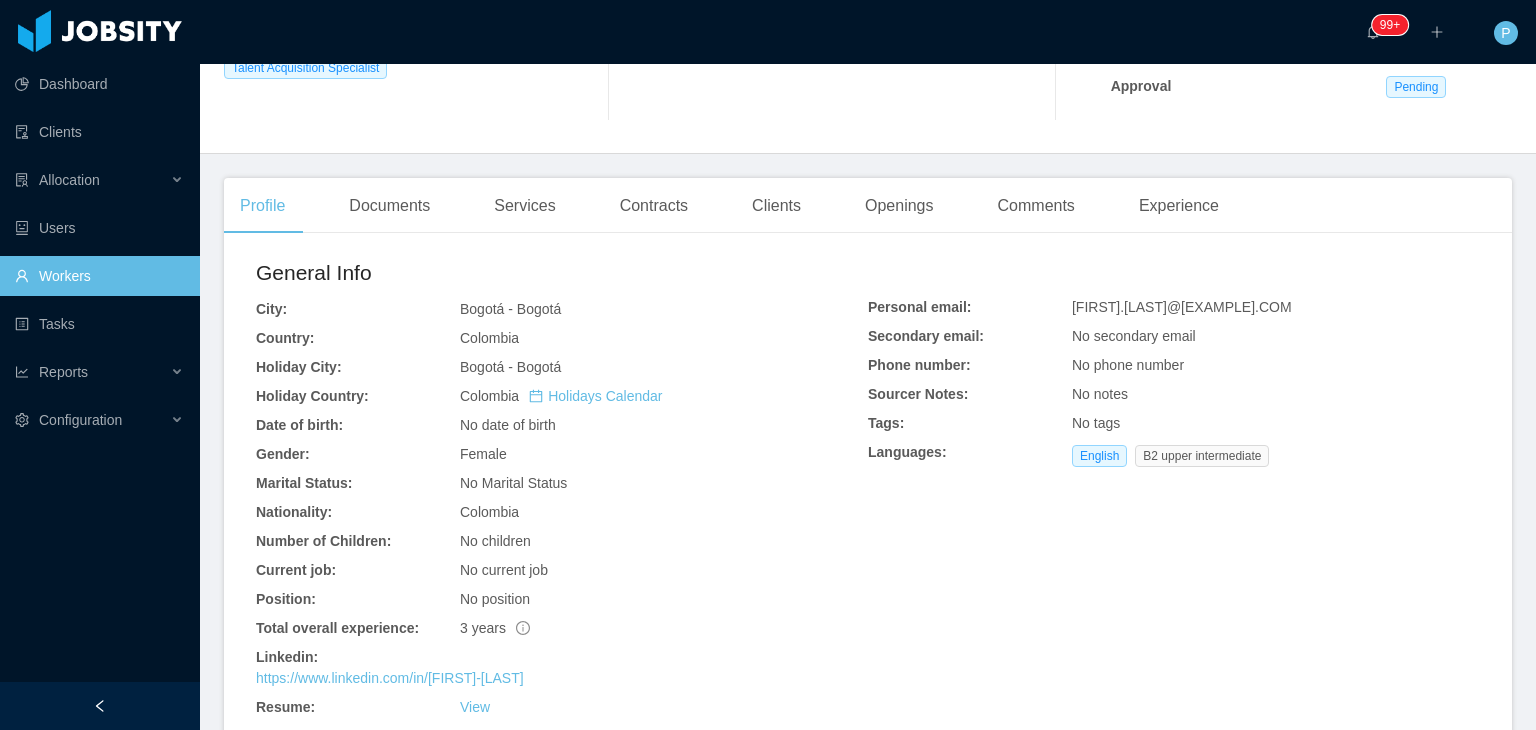click on "Home / Workers / Silvia Andrade /   Options Silvia Andrade silvia.andrade@jobsity.com  Billable  Worker Status: Employee Seniority:  Not set  Market Seniority:  Not set  Market Availability: Not set Talent Acquisition : Recruiter Talent Acquisition Specialist Recruitment Process View Resume View Recruitment Process  Source: linkedin Sourced by: Rolando Toyo Sourcing date: Jul 11th, 2025 Recruiter assigned: Rolando Toyo   Staffing Support Specialist: Rolando Toyo Status: Live interview Salary: $1.00 Recruitment Results Jobsity interview
View Notes Attention to detail Yes Problem solving Yes Communication Yes Teamwork Yes Recording url No Tech screening
Pending Challenge evaluation
Pending Approval
Pending" at bounding box center [868, -95] 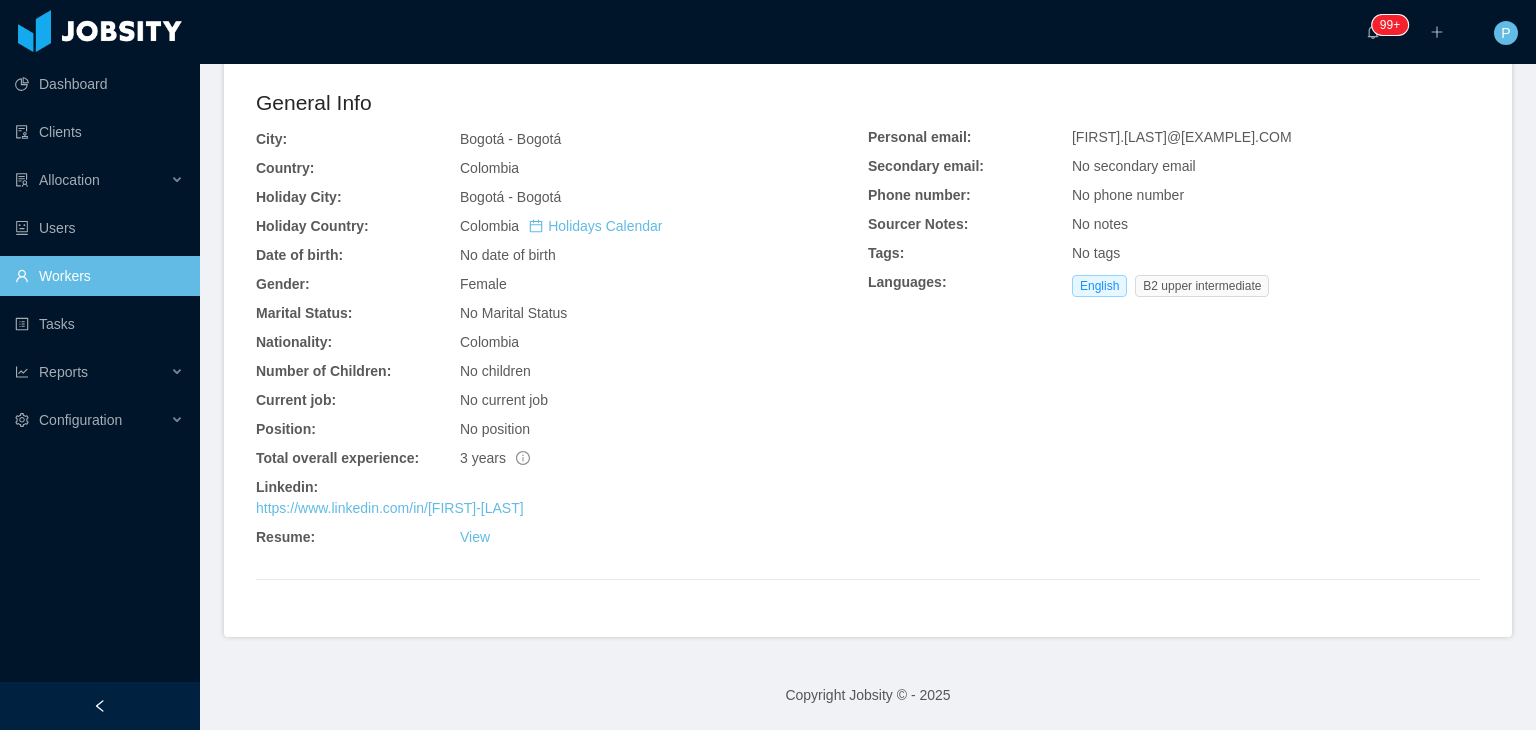 scroll, scrollTop: 580, scrollLeft: 0, axis: vertical 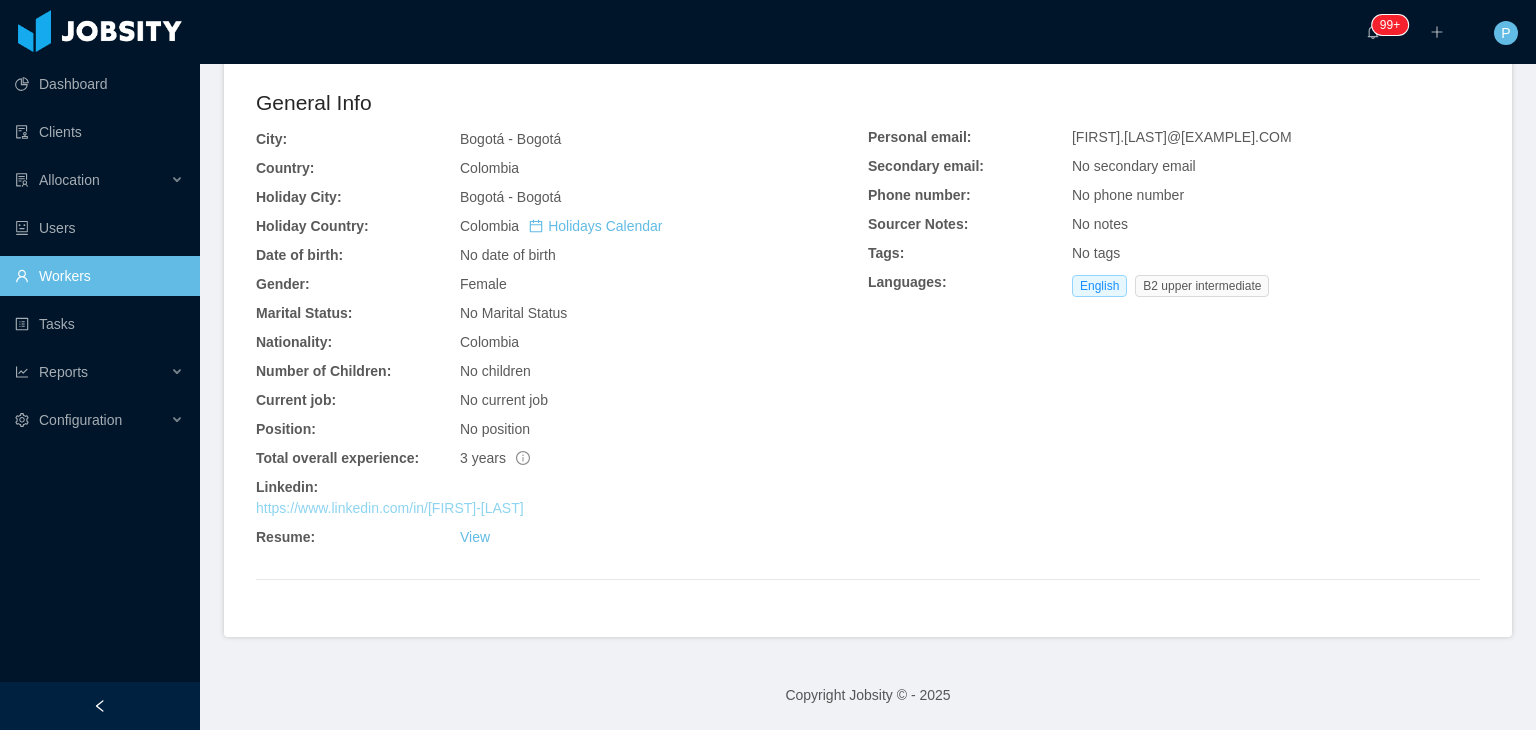 click on "https://www.linkedin.com/in/itrecruitersilvia-andrade" at bounding box center (390, 508) 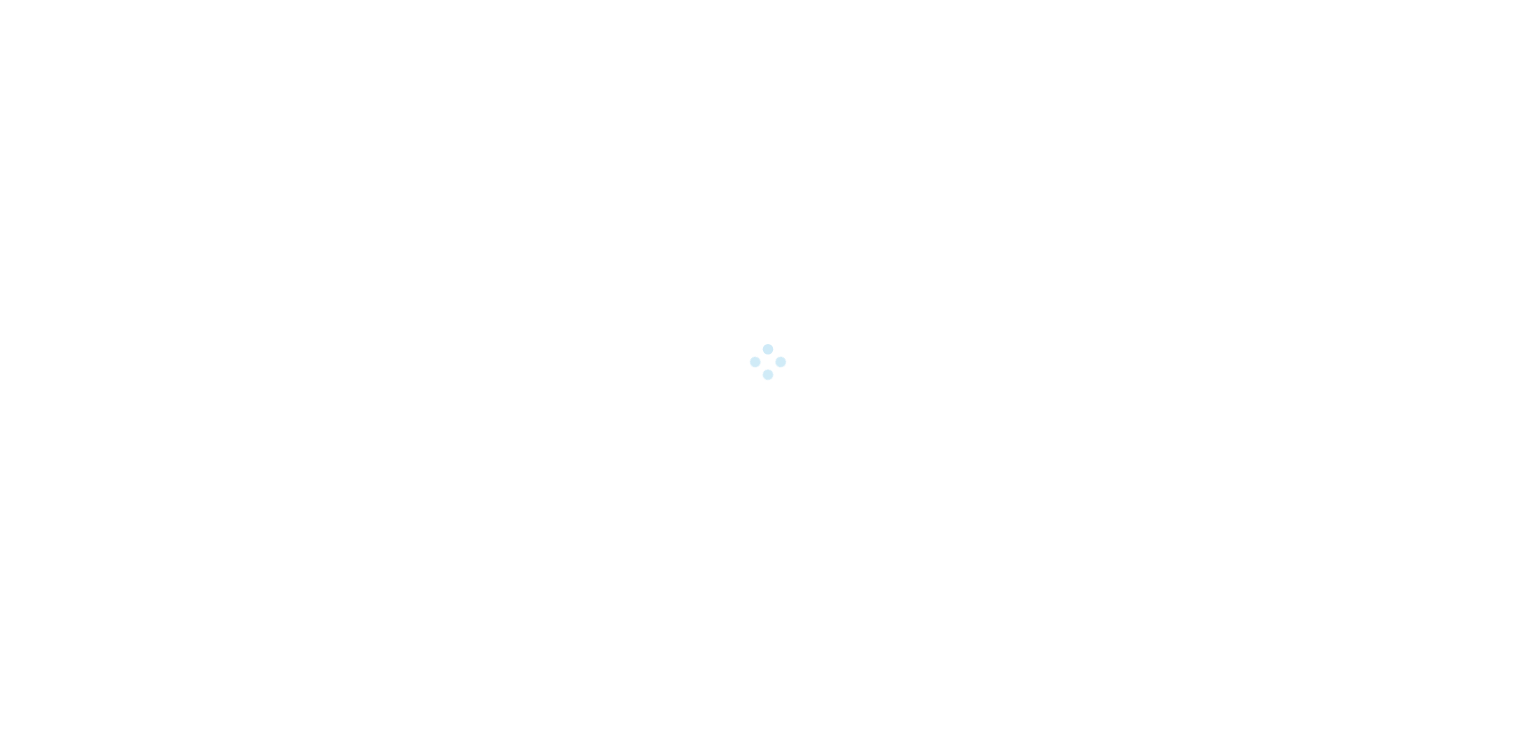 scroll, scrollTop: 0, scrollLeft: 0, axis: both 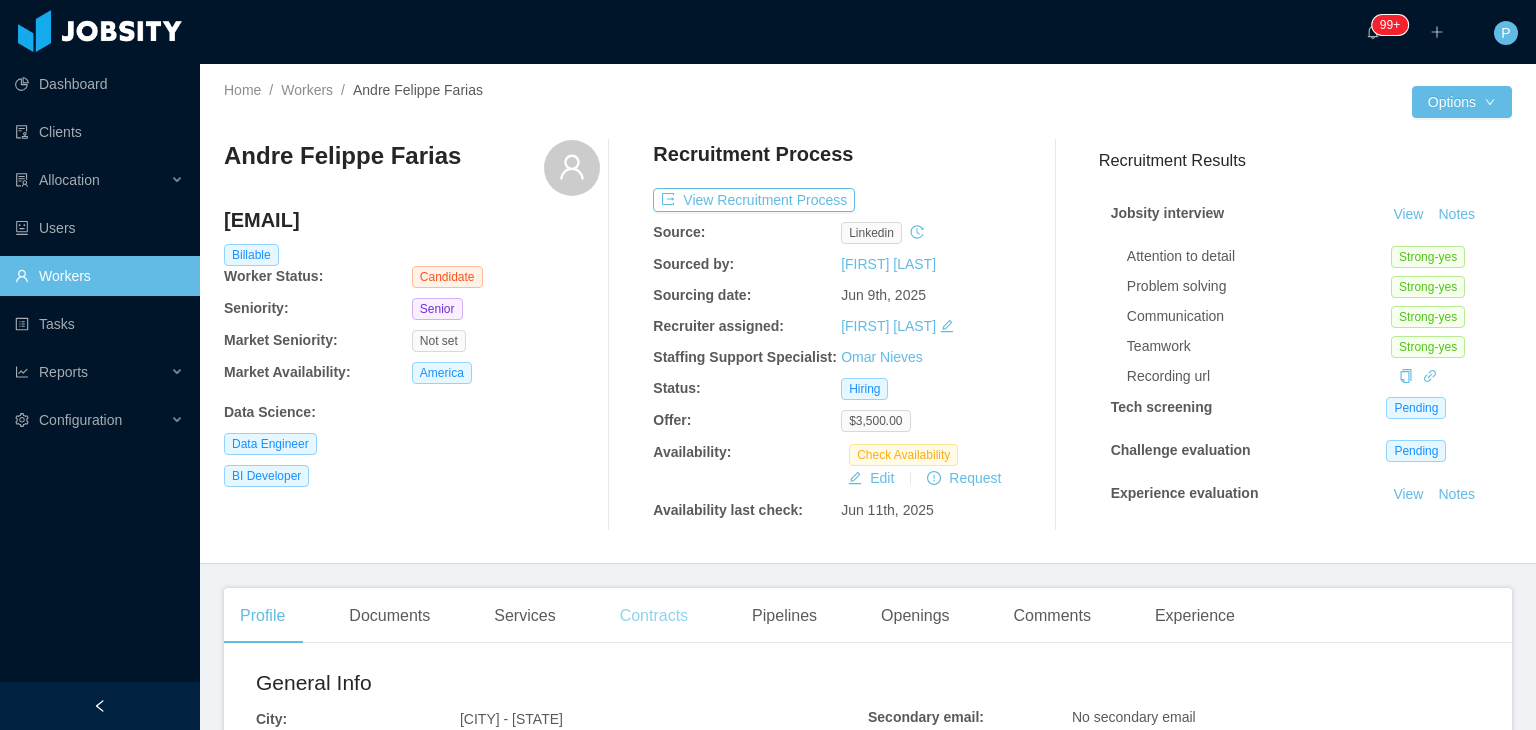 click on "Contracts" at bounding box center [654, 616] 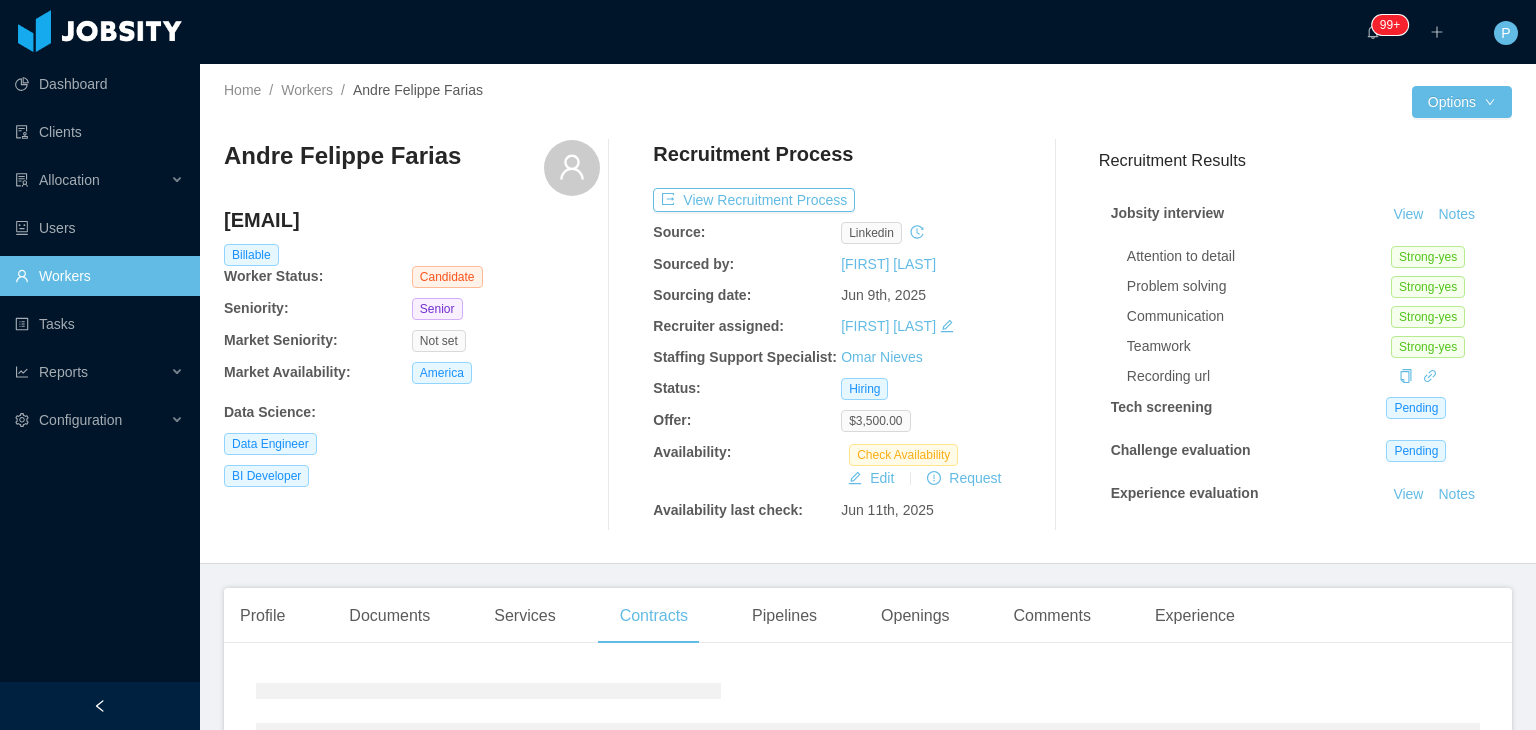 click on "Andre Felippe Farias andrefelippeff@gmail.com  Billable  Worker Status: Candidate Seniority:   Senior   Market Seniority:  Not set  Market Availability: America Data Science : Data Engineer BI Developer" at bounding box center [412, 335] 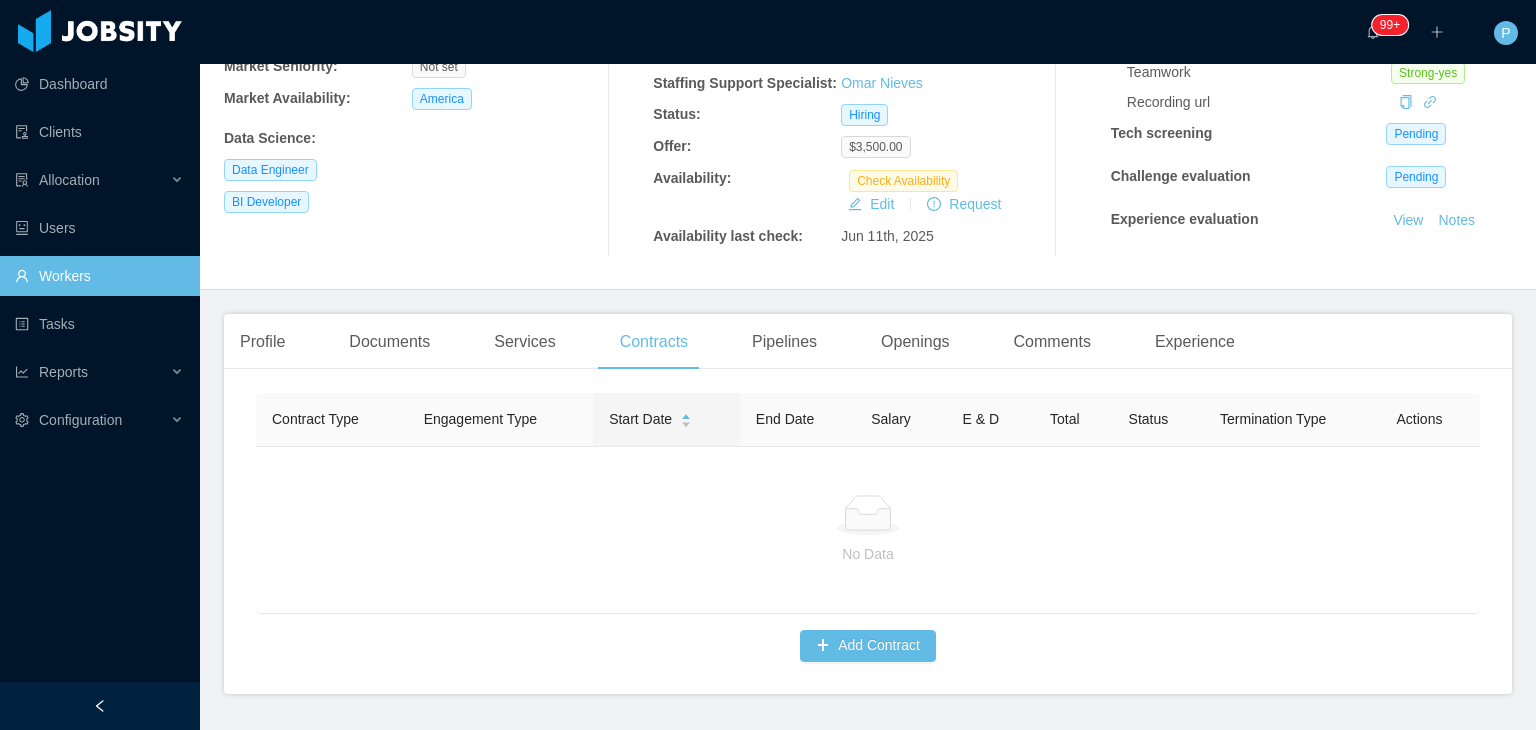 scroll, scrollTop: 345, scrollLeft: 0, axis: vertical 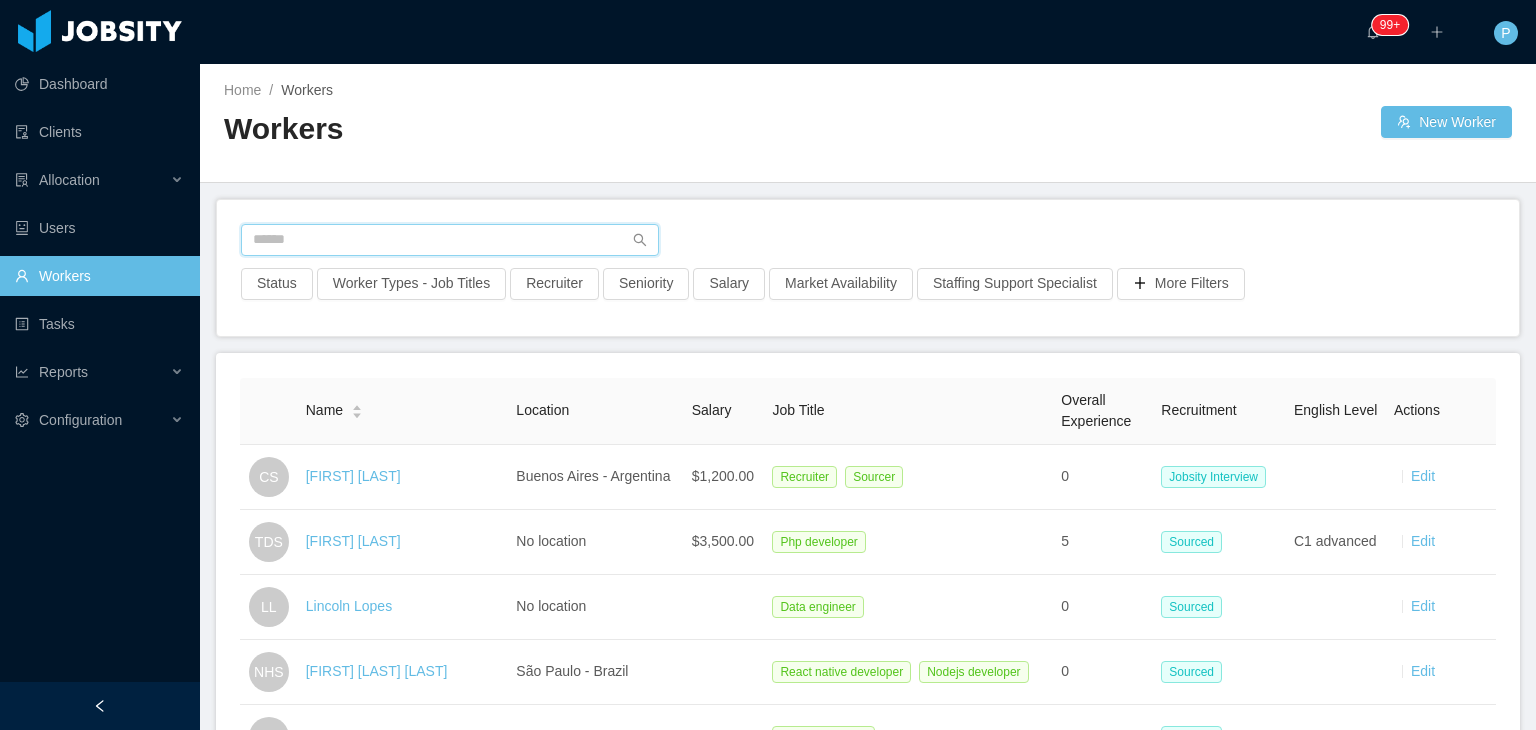 click at bounding box center [450, 240] 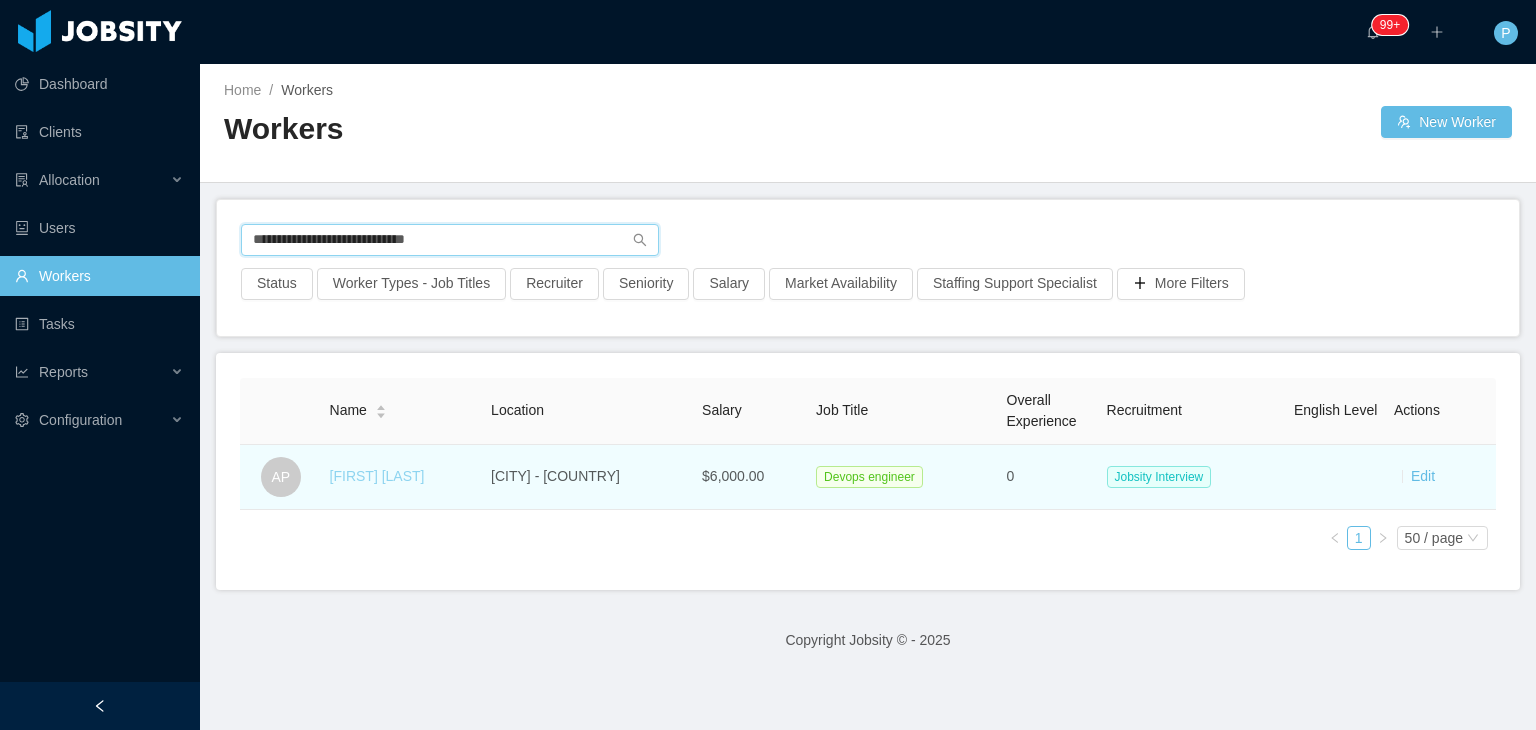 type on "**********" 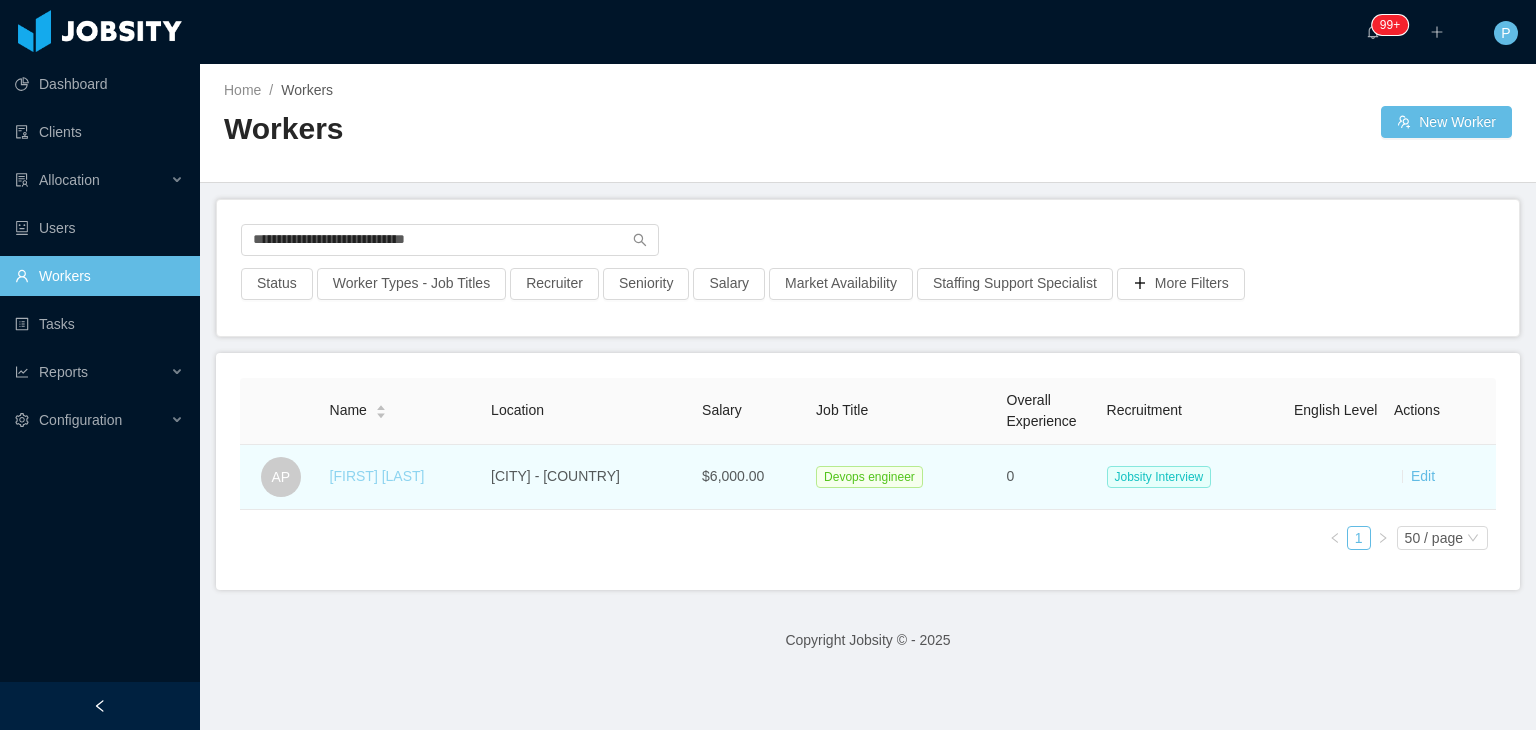 click on "[FIRST] [LAST]" at bounding box center [377, 476] 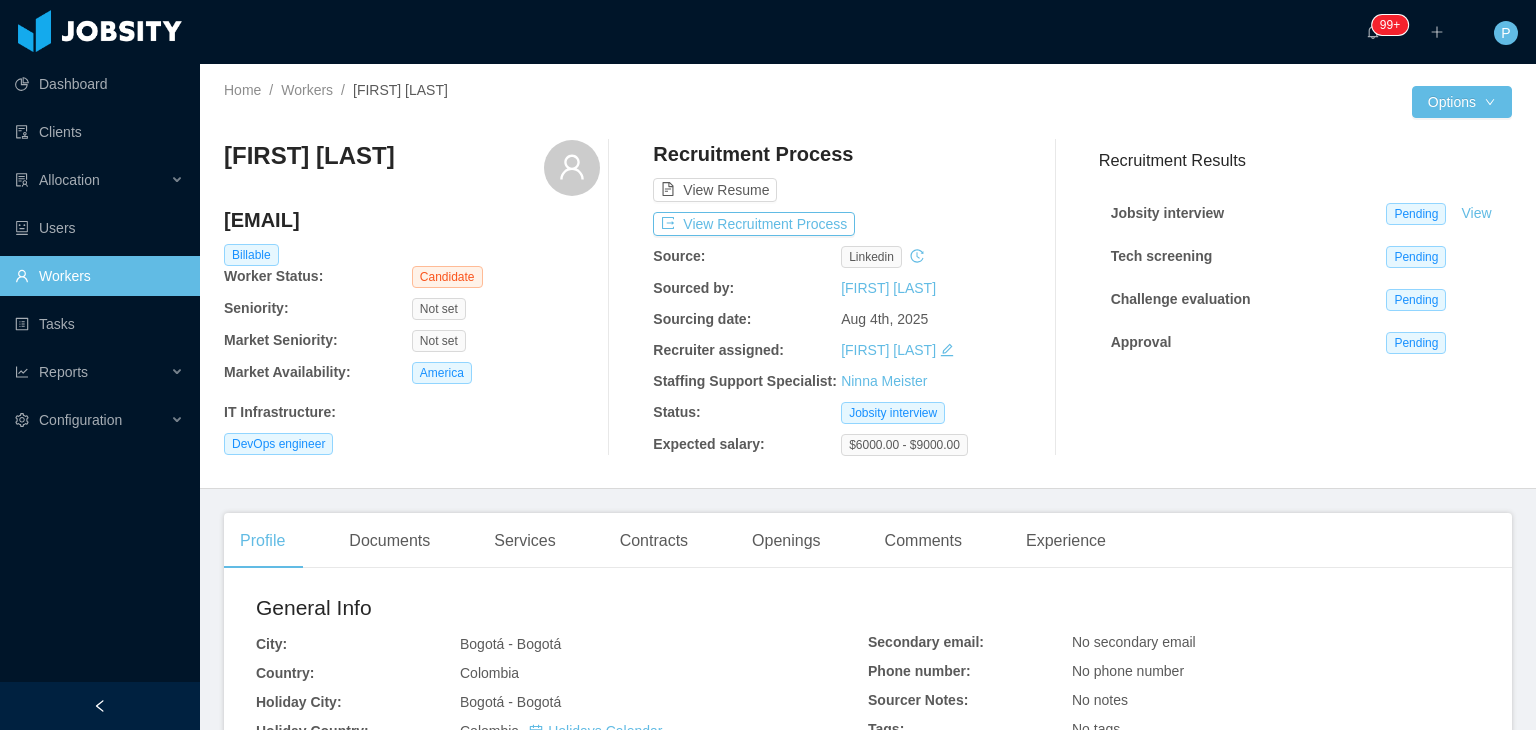 click on "[FIRST] [LAST] [EMAIL]  Billable  Worker Status: Candidate Seniority:  Not set  Market Seniority:  Not set  Market Availability: America IT Infrastructure : DevOps engineer" at bounding box center (412, 298) 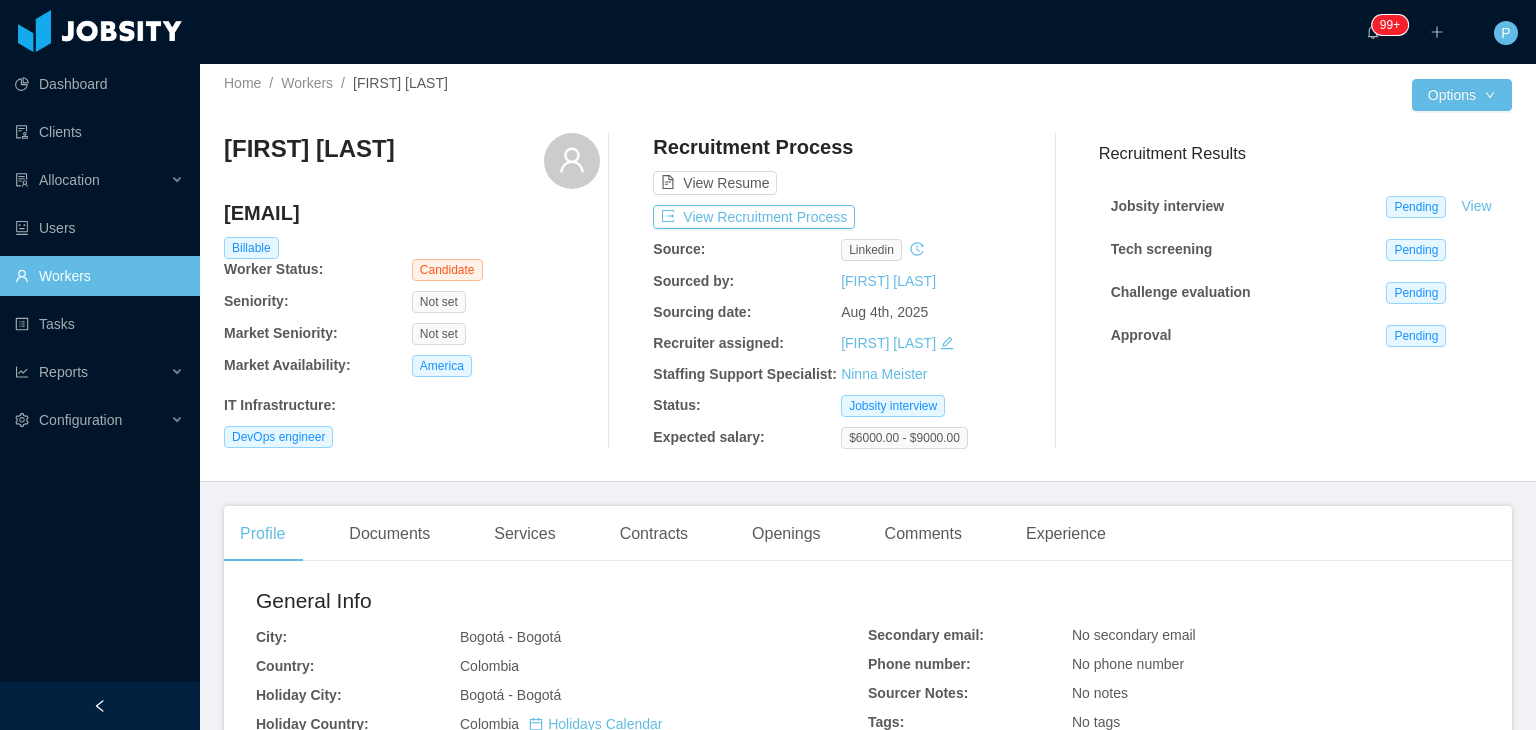scroll, scrollTop: 0, scrollLeft: 0, axis: both 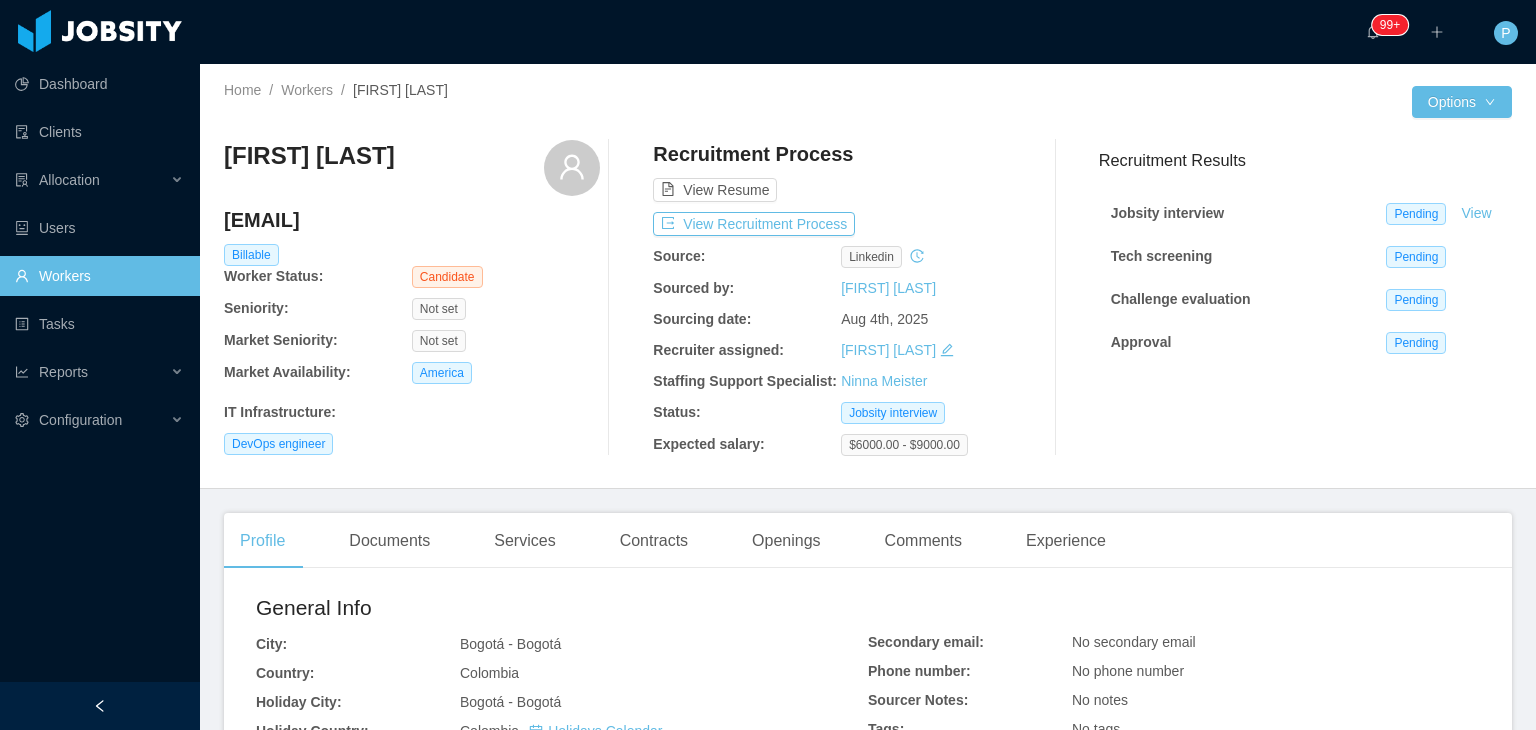 click on "IT Infrastructure :" at bounding box center (412, 412) 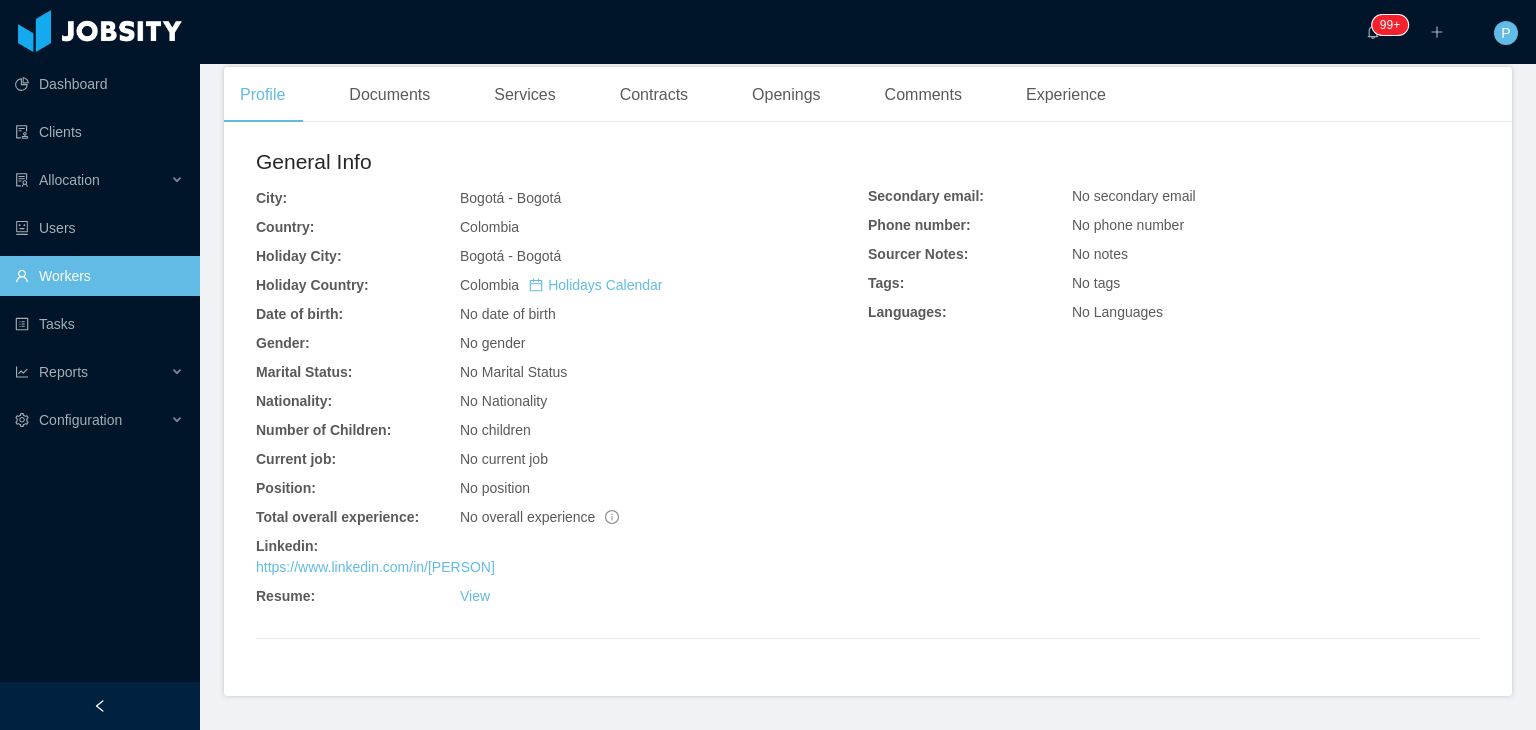 scroll, scrollTop: 506, scrollLeft: 0, axis: vertical 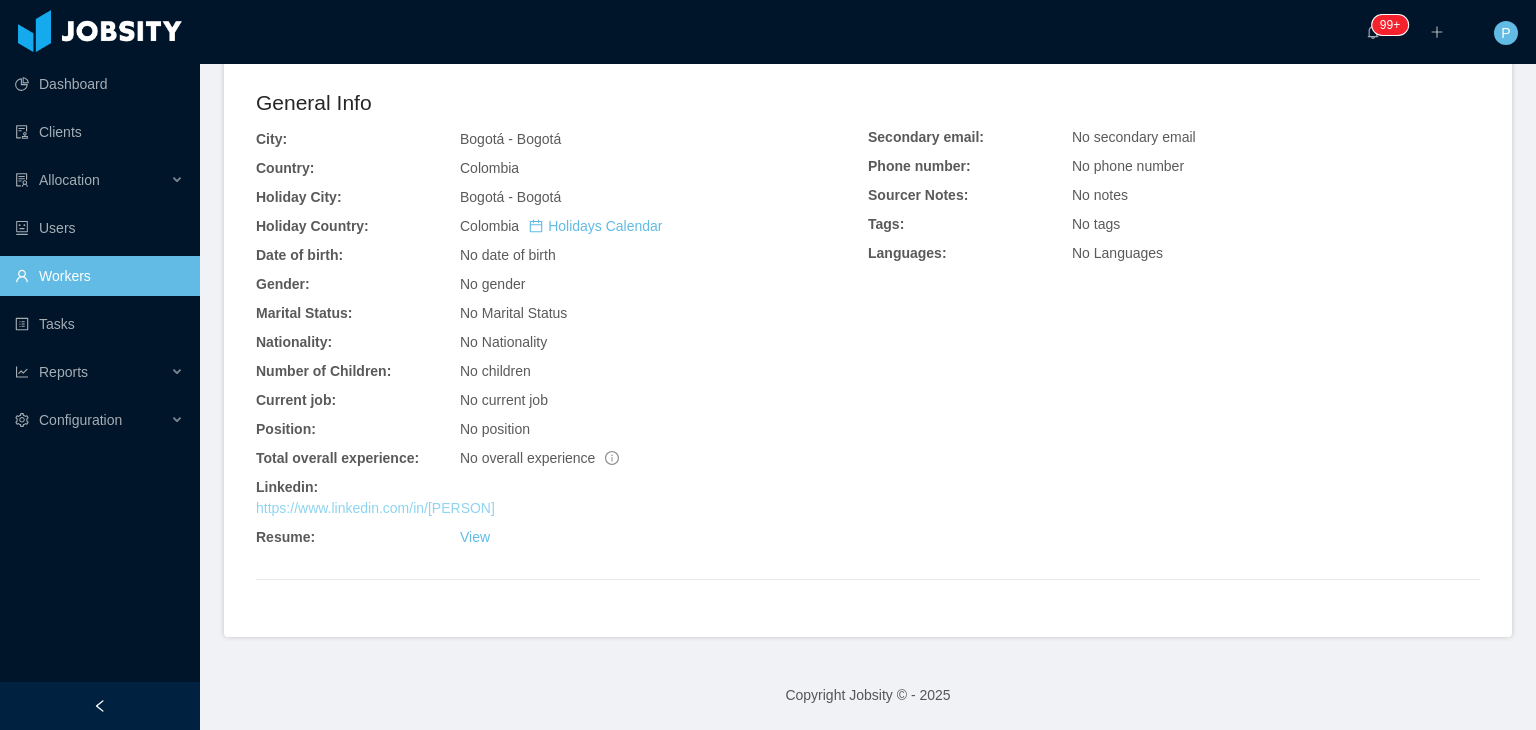 click on "https://www.linkedin.com/in/[PERSON]" at bounding box center [375, 508] 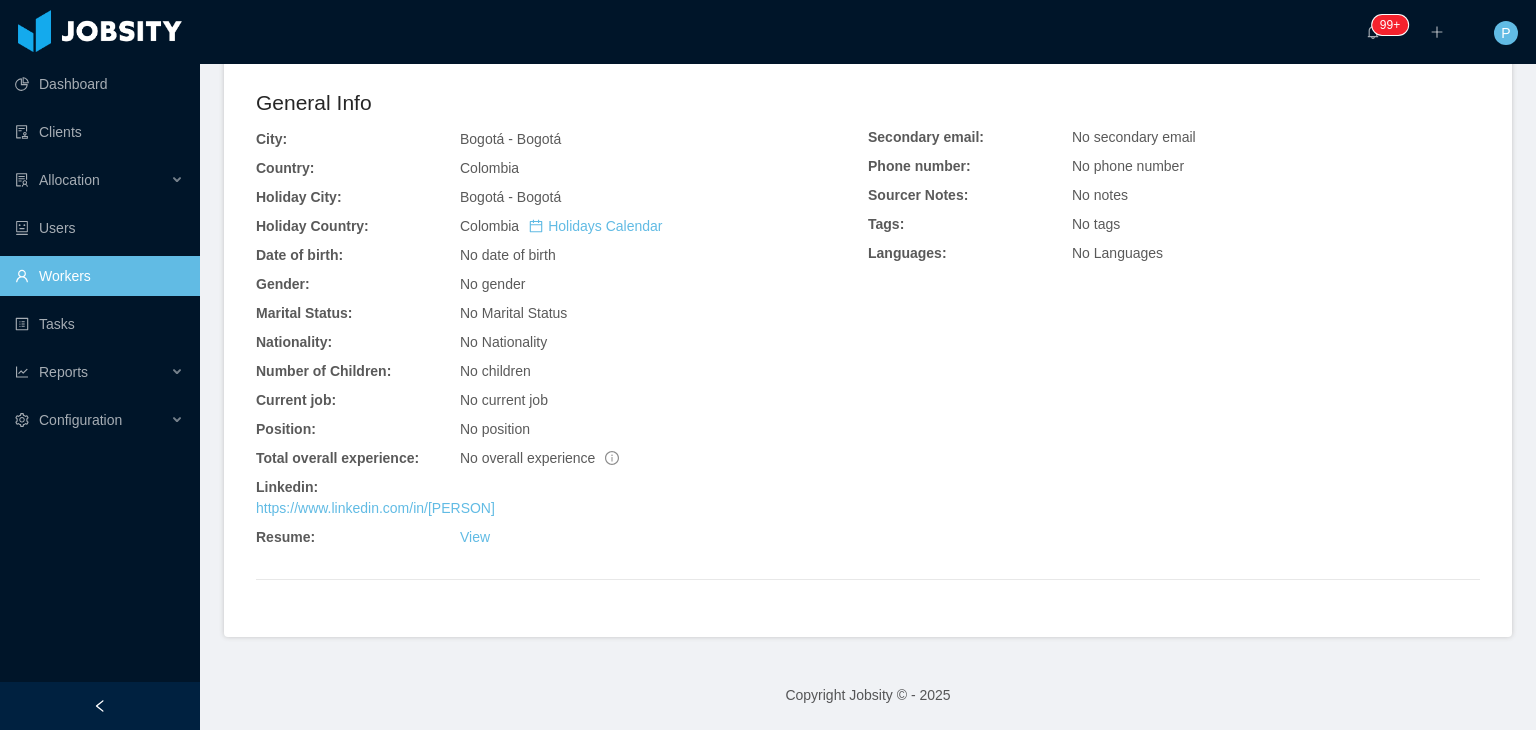 scroll, scrollTop: 0, scrollLeft: 0, axis: both 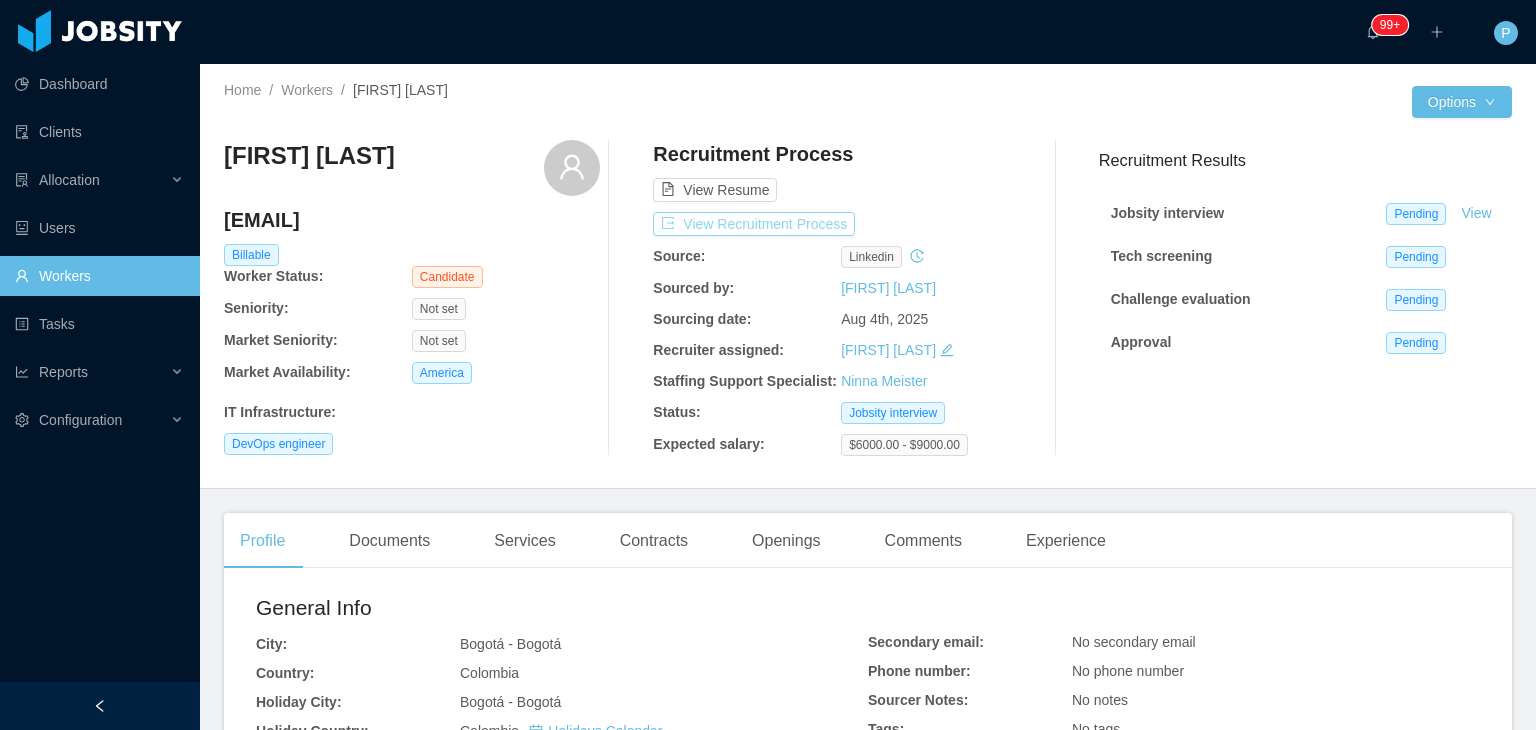 click on "View Recruitment Process" at bounding box center (754, 224) 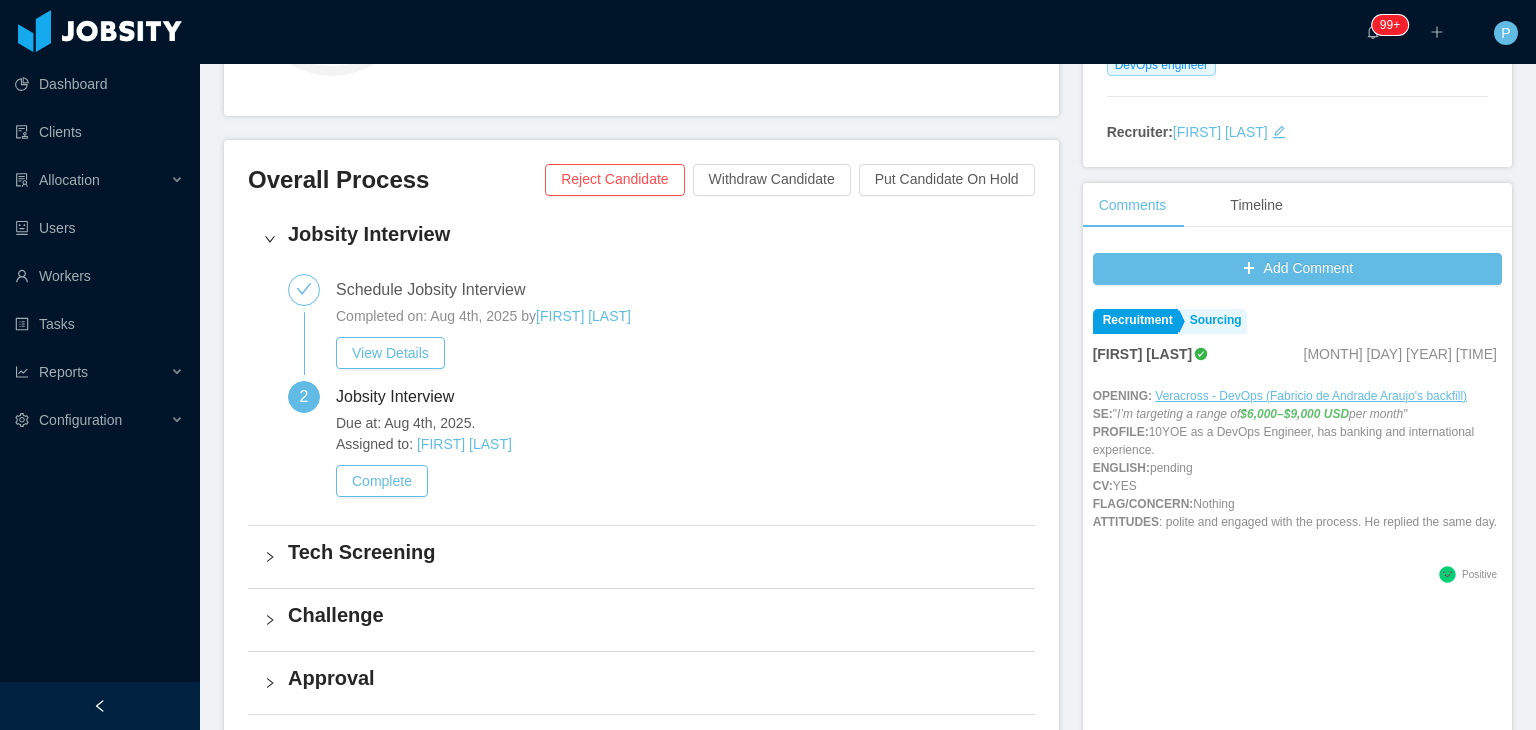 scroll, scrollTop: 384, scrollLeft: 0, axis: vertical 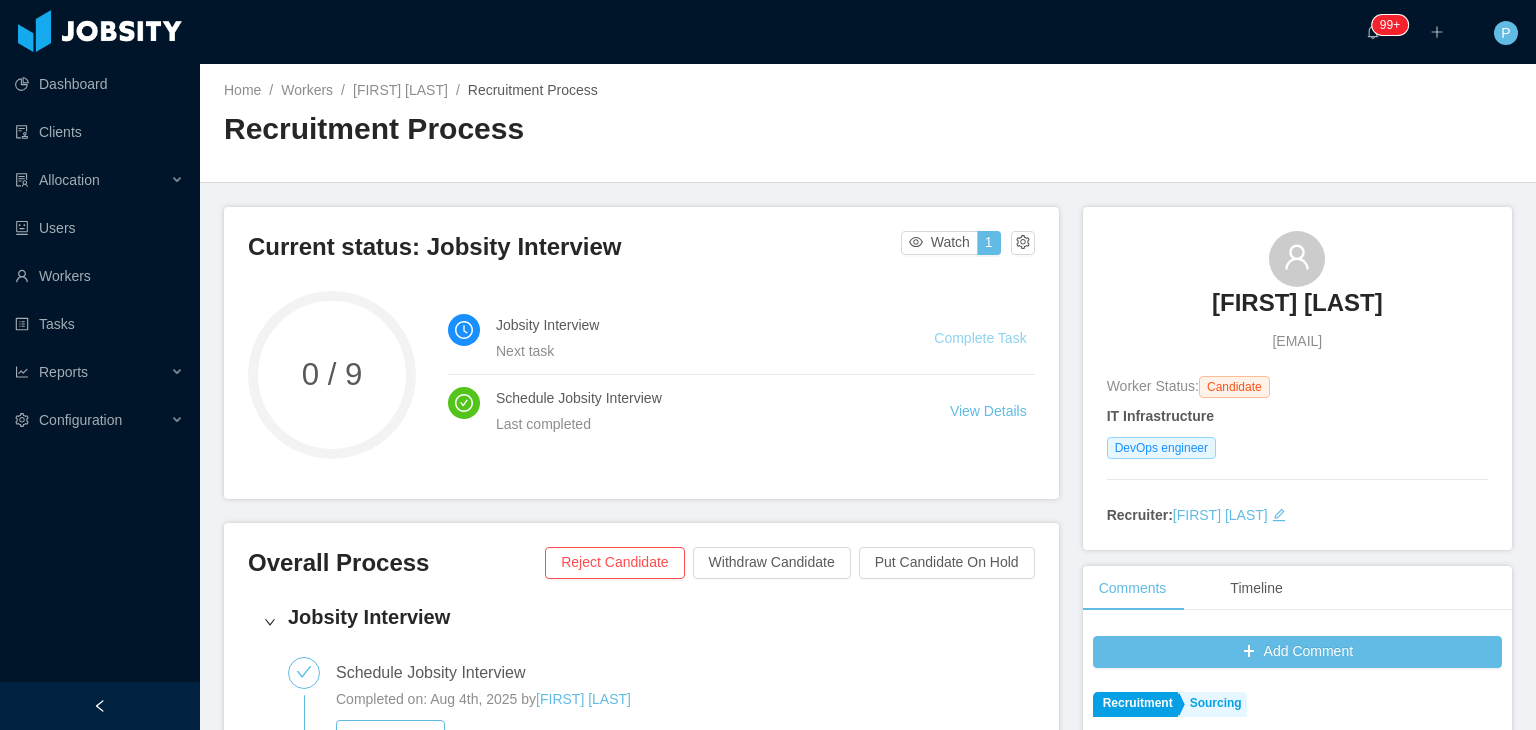 click on "Complete Task" at bounding box center (980, 338) 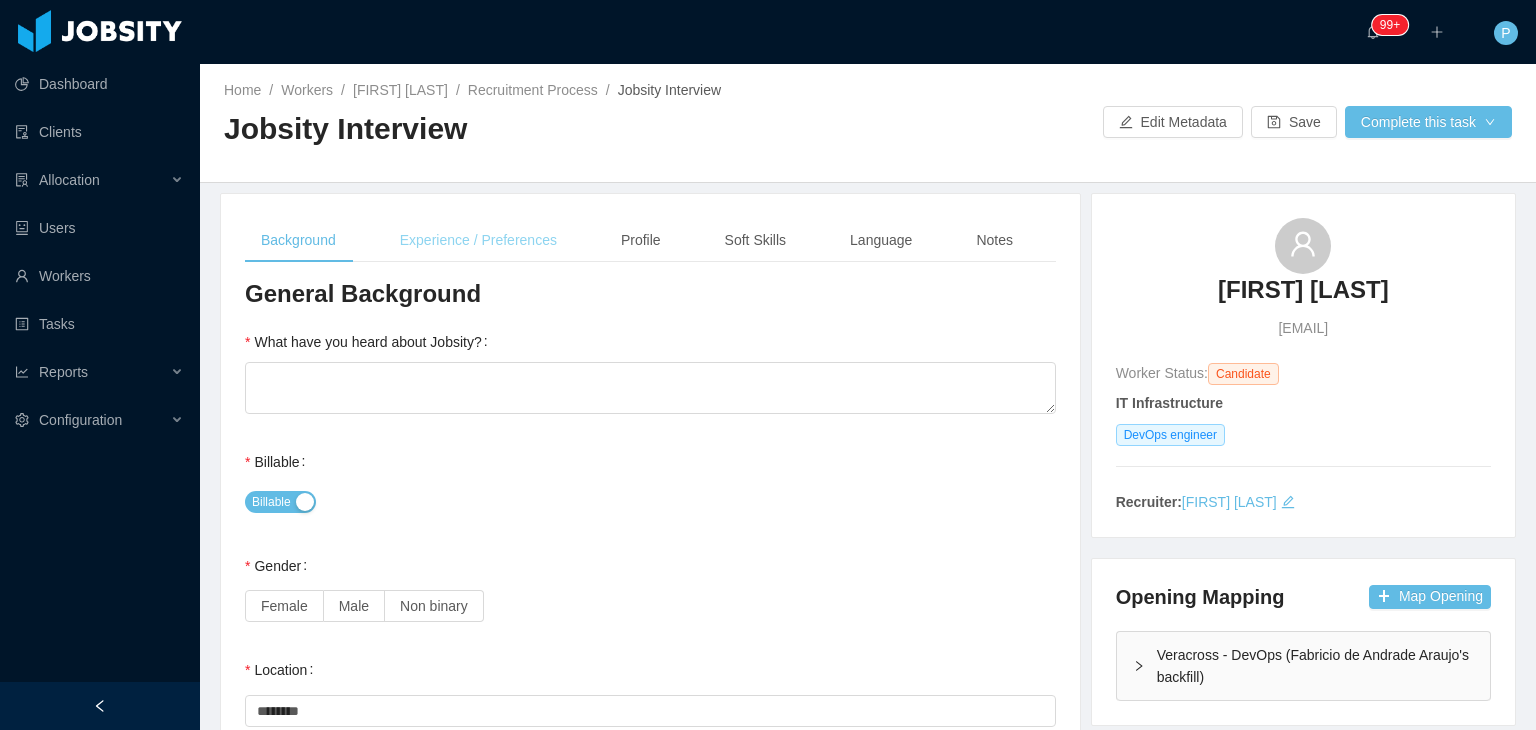 click on "Experience / Preferences" at bounding box center (478, 240) 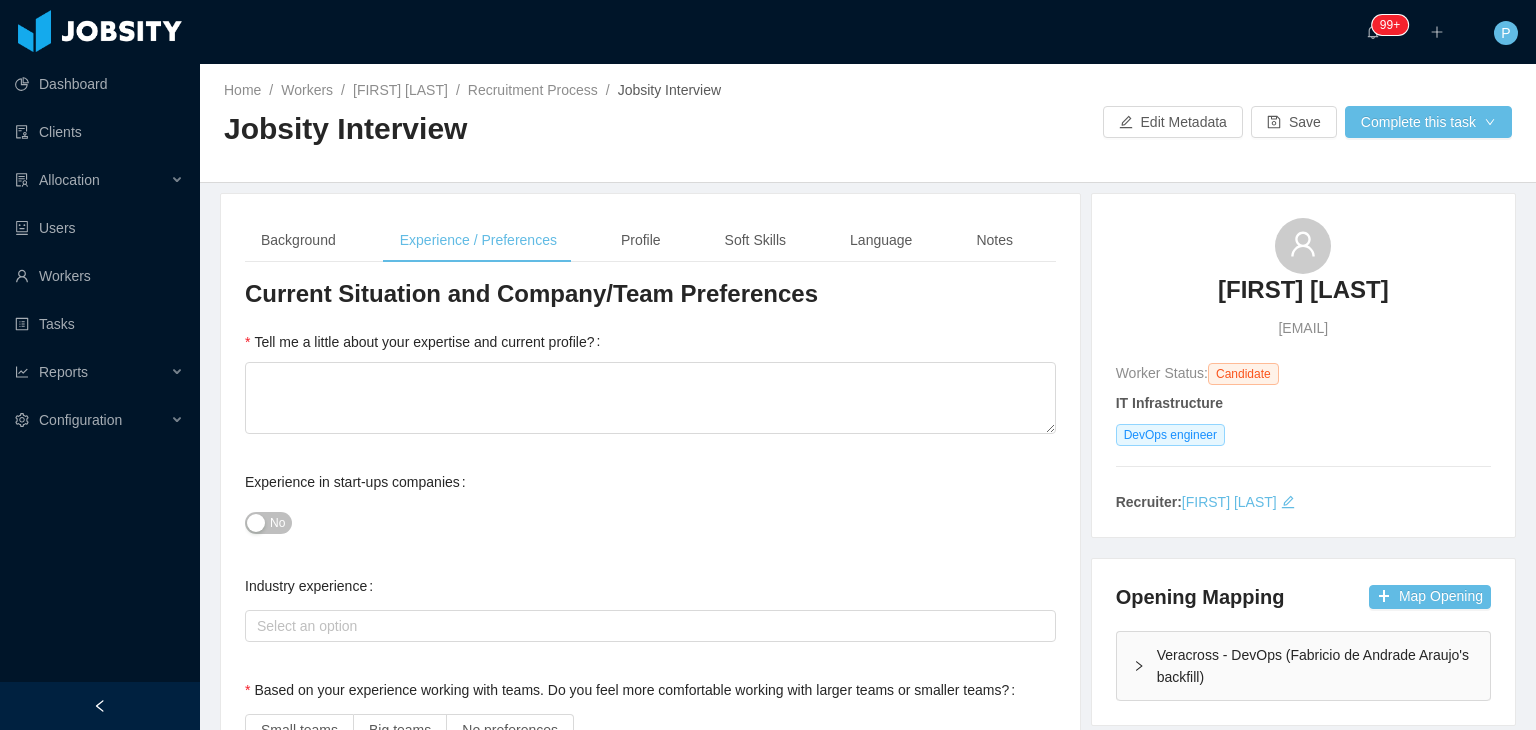 scroll, scrollTop: 2140, scrollLeft: 0, axis: vertical 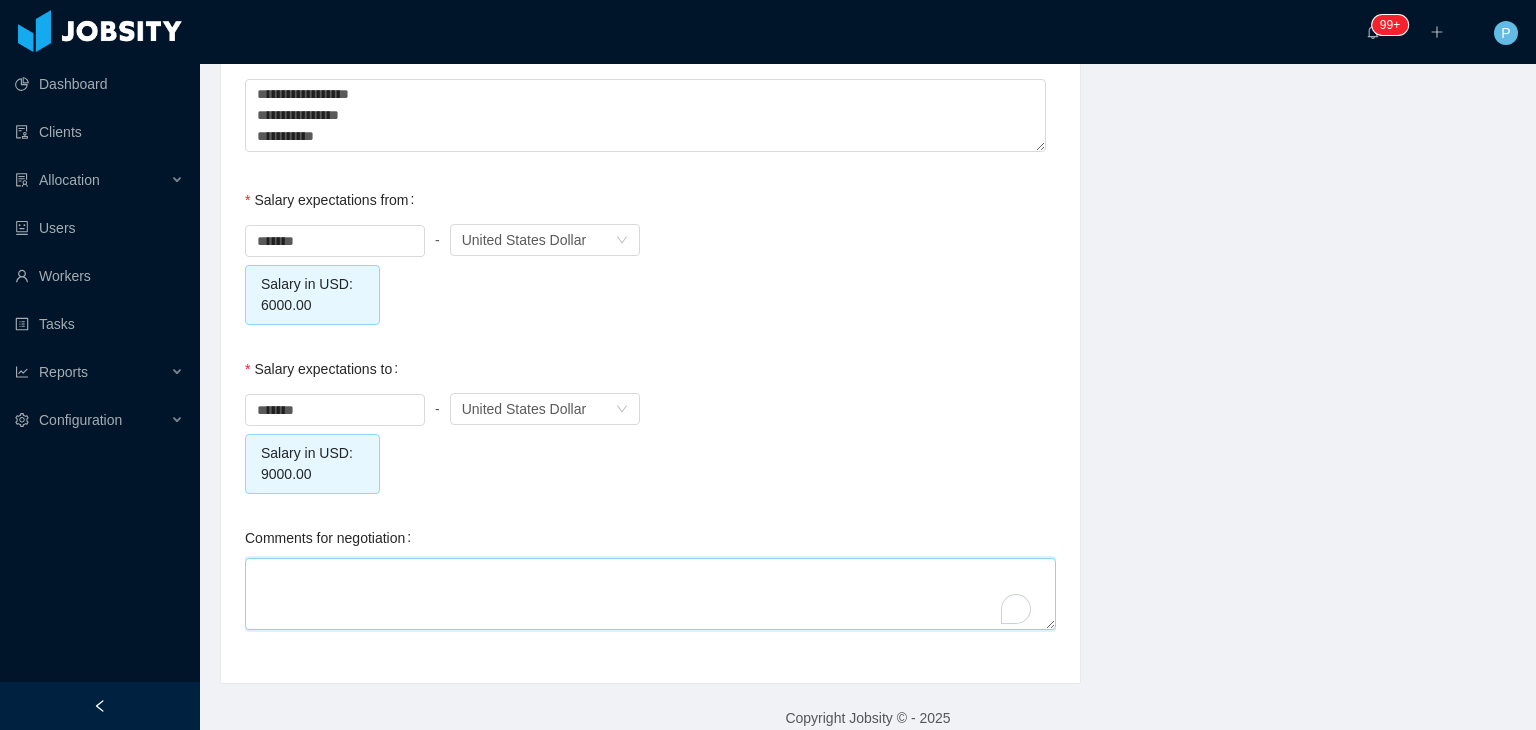 click on "Comments for negotiation" at bounding box center [650, 594] 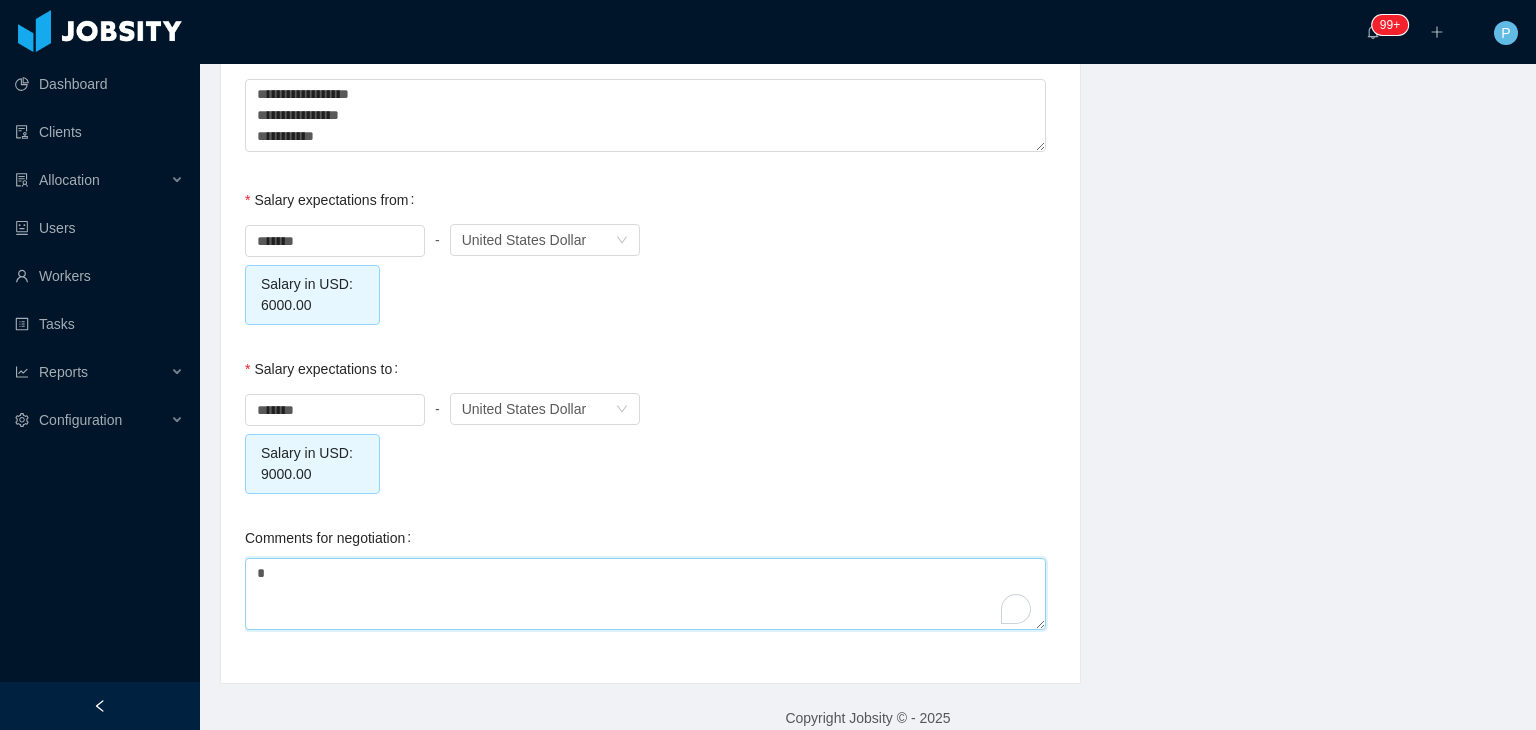 type 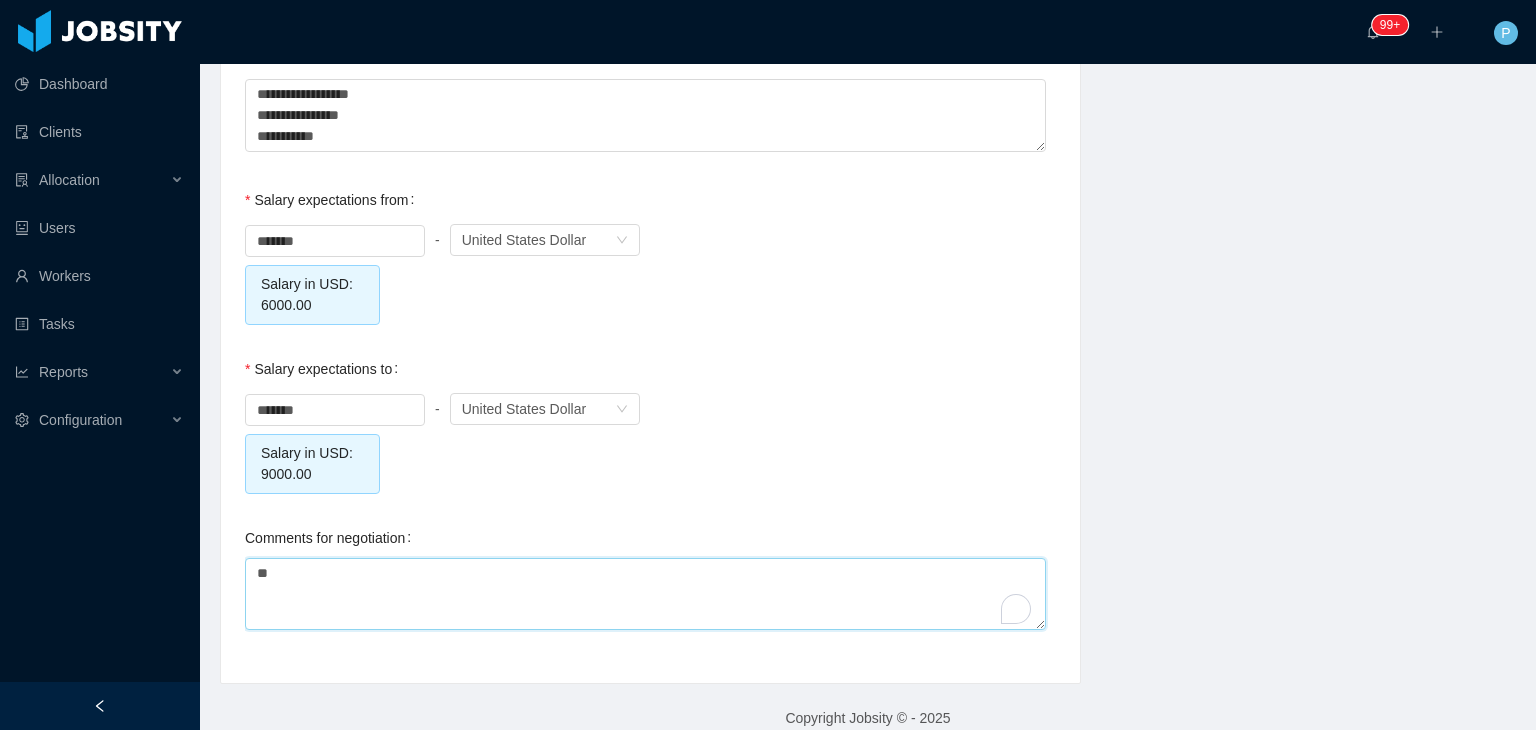 type 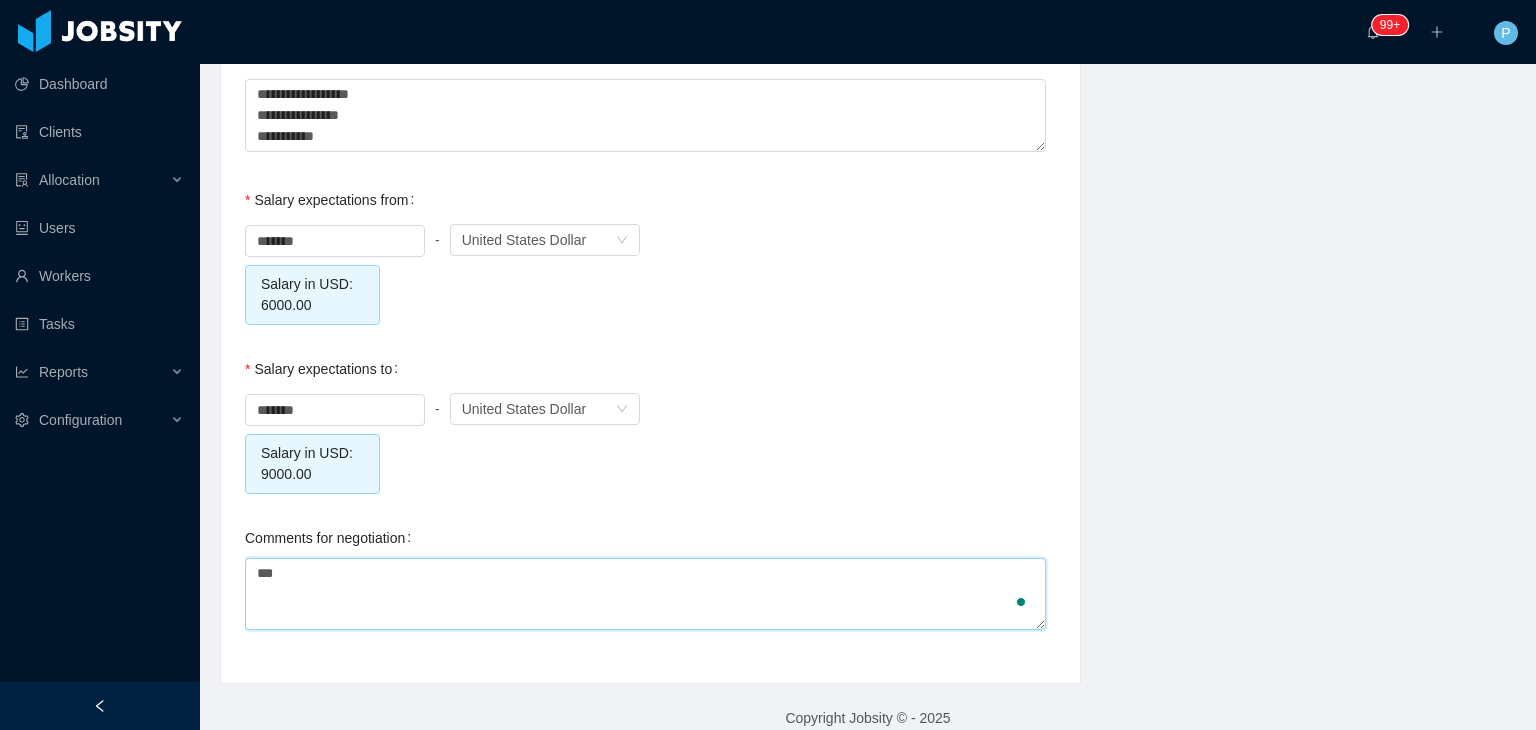 type 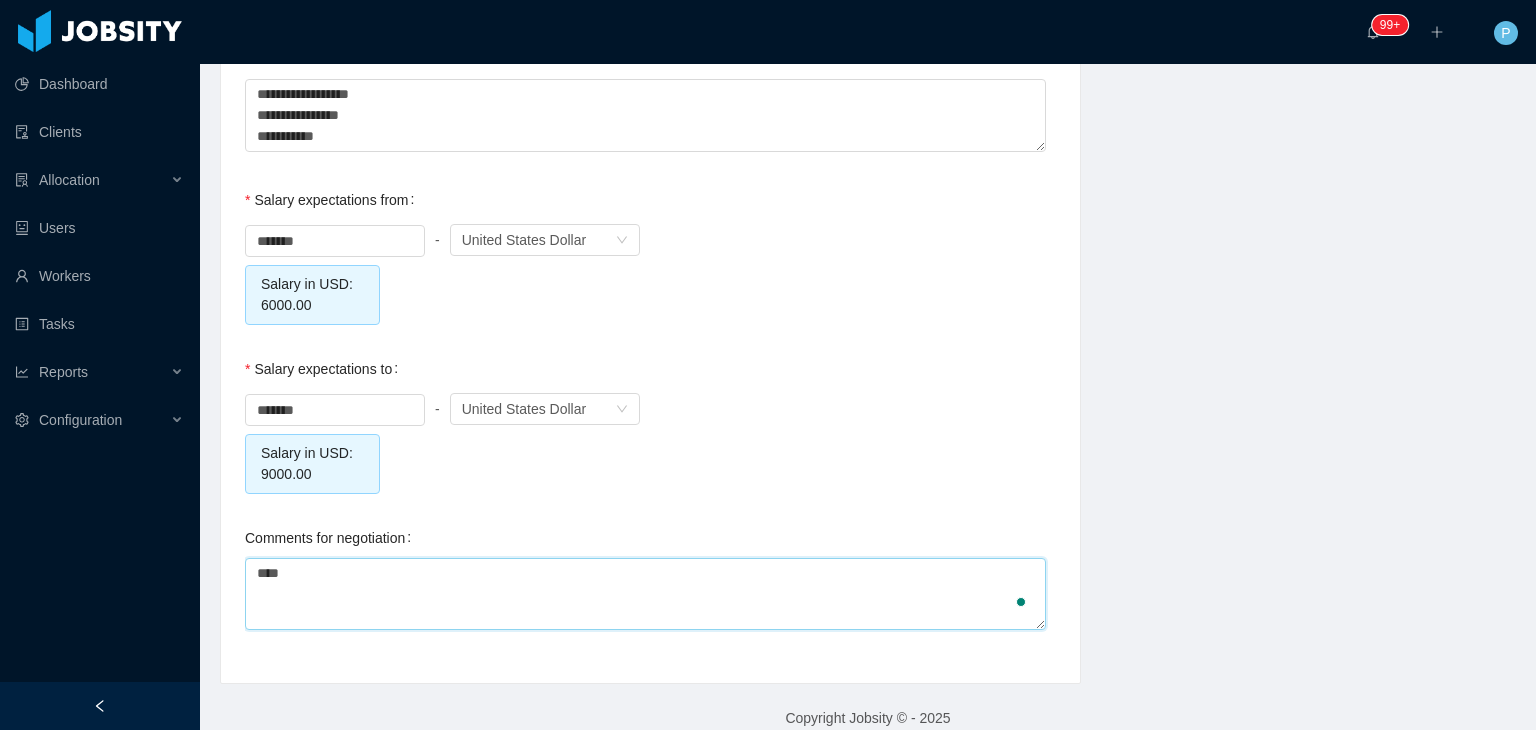 type 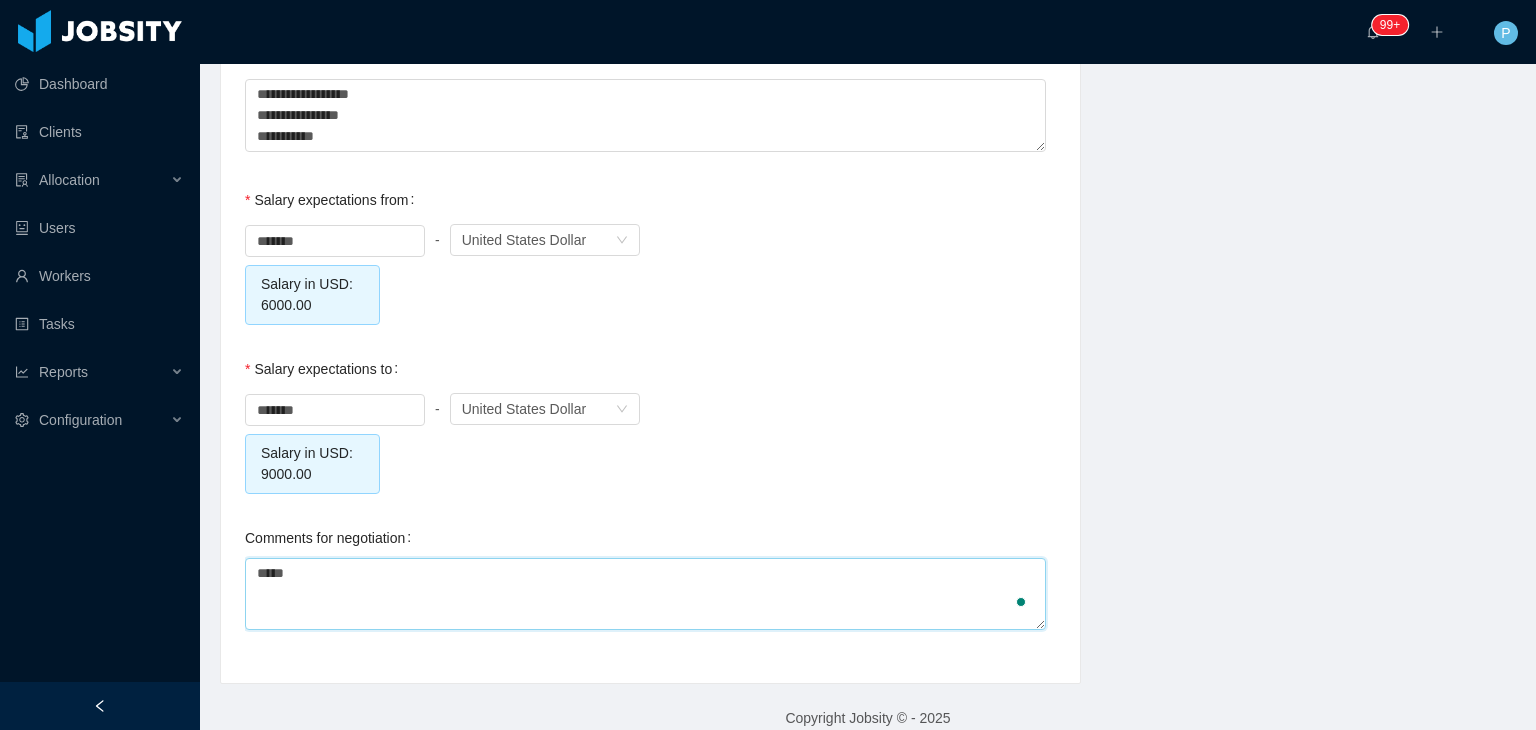 type 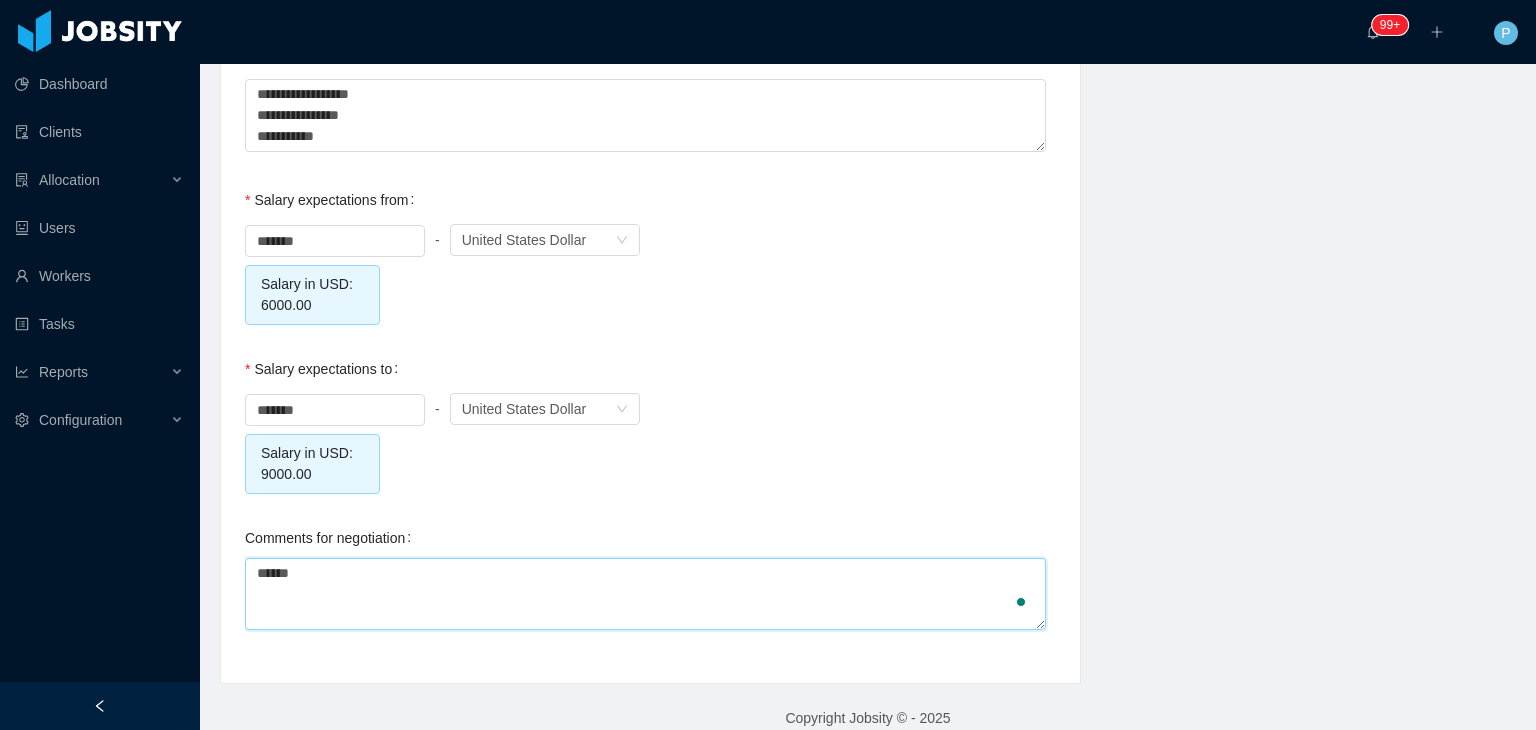 type 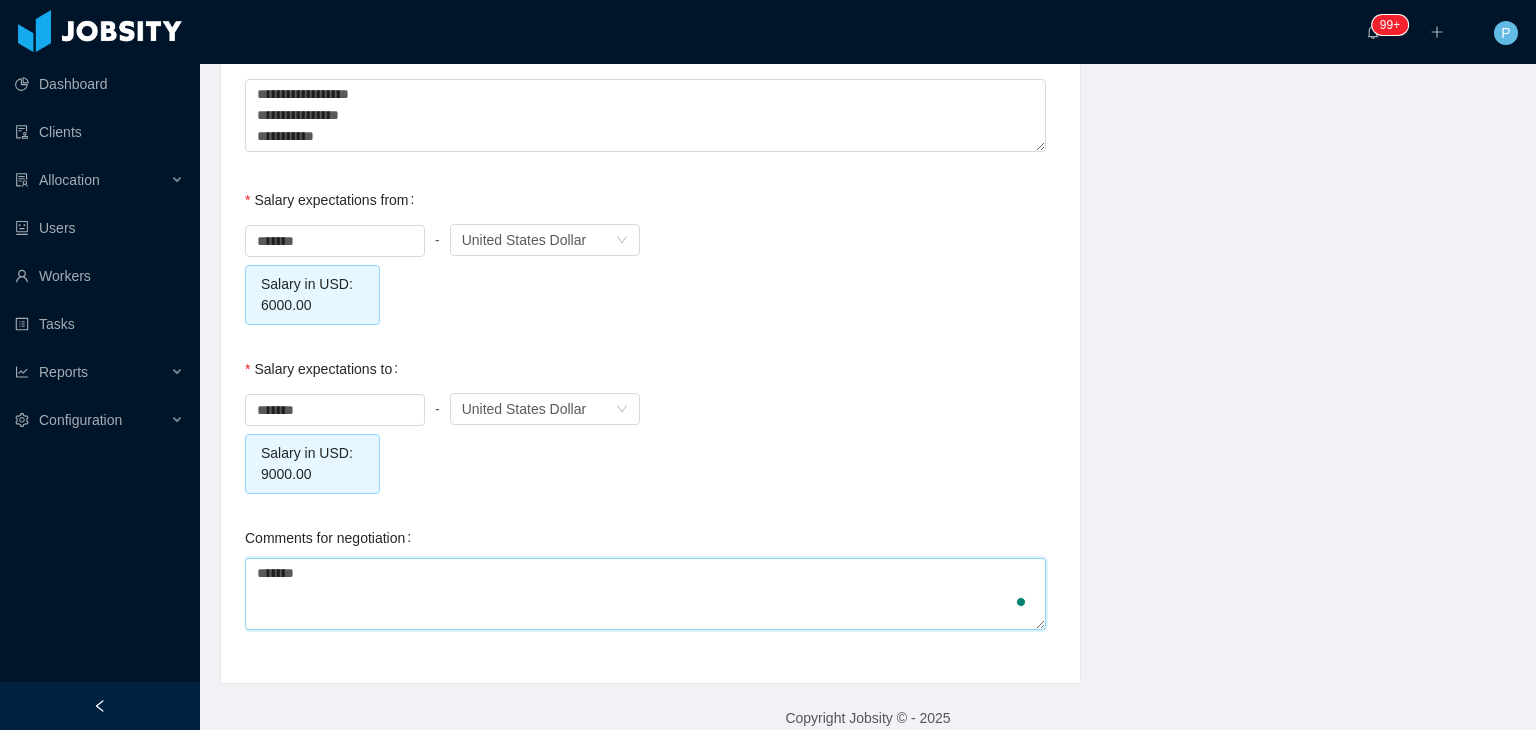 type 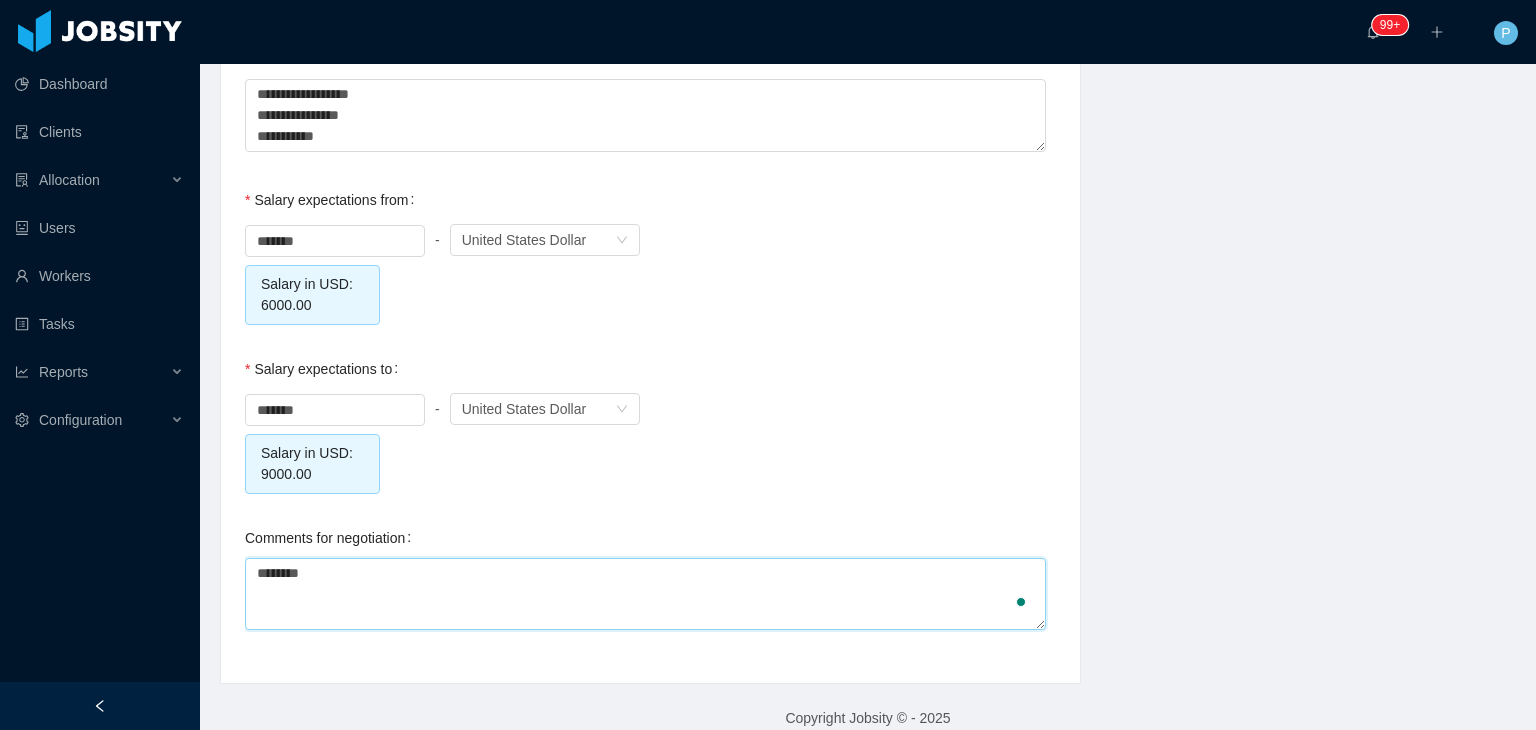 type 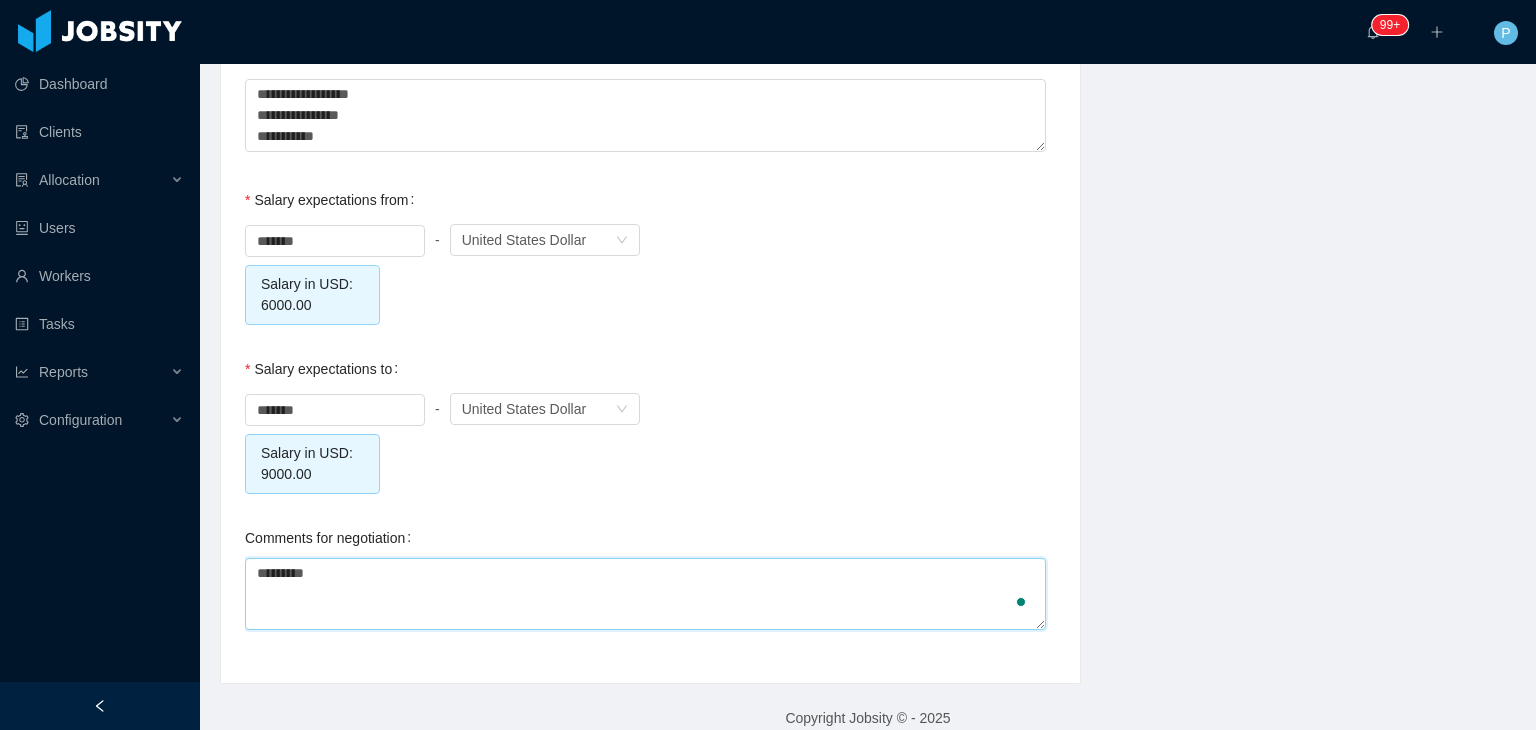 type 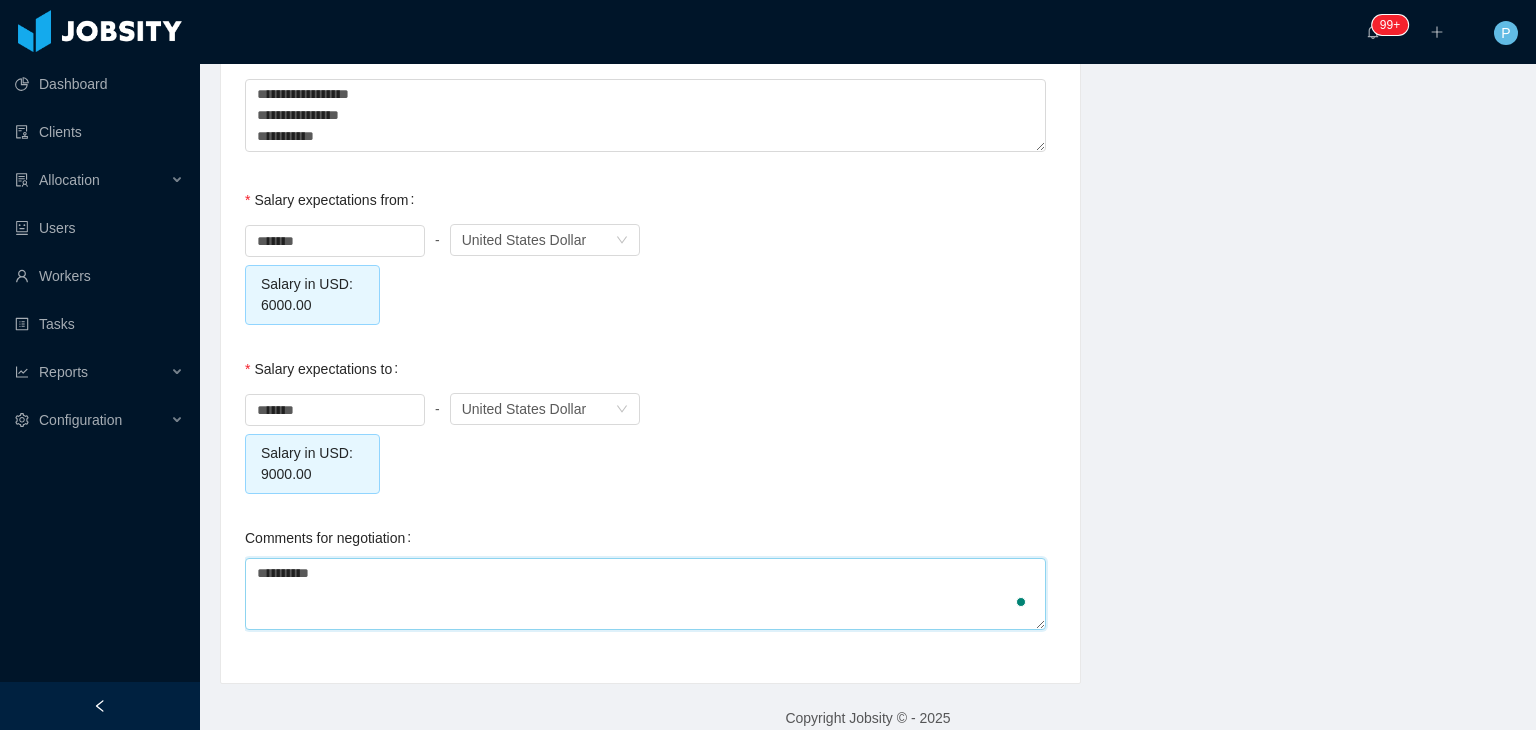 type 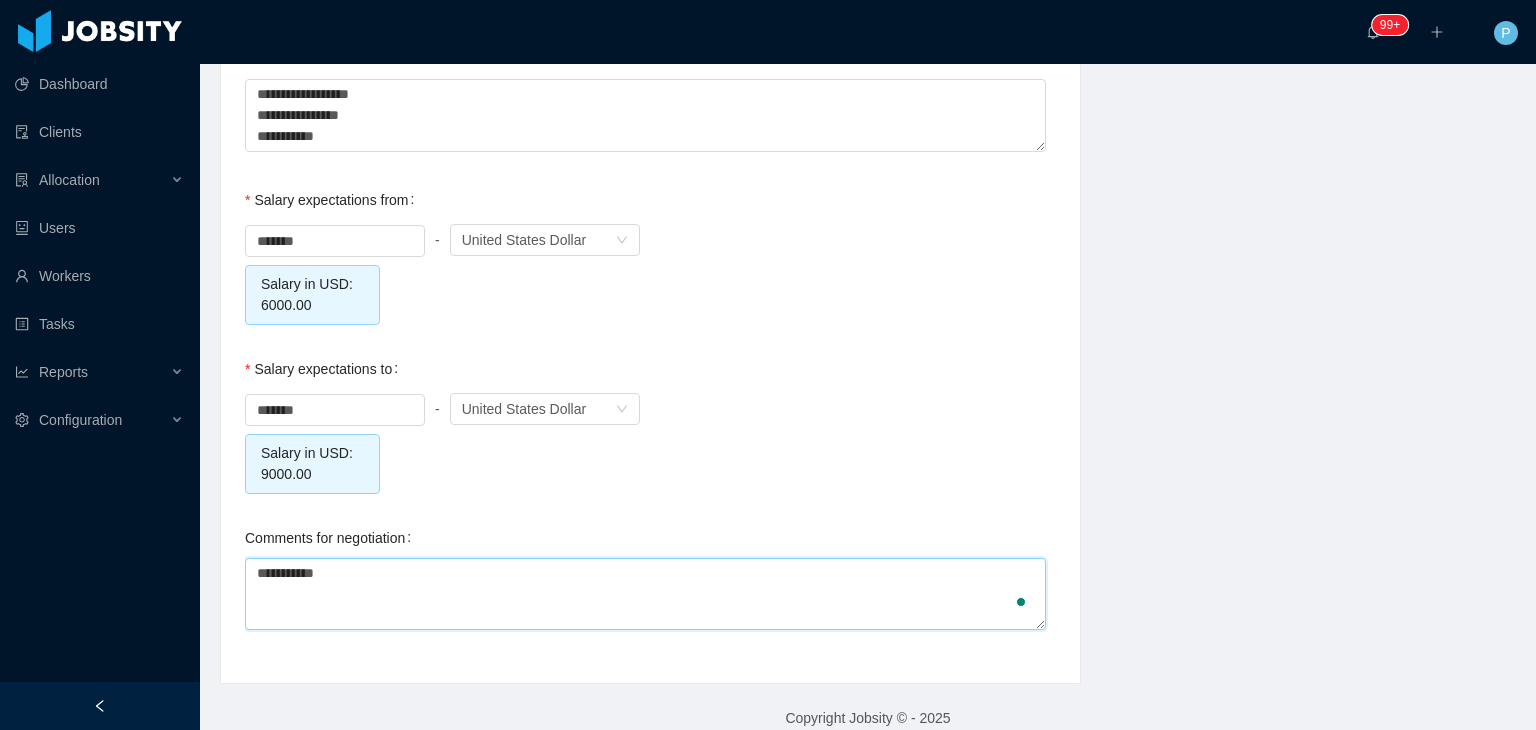 type 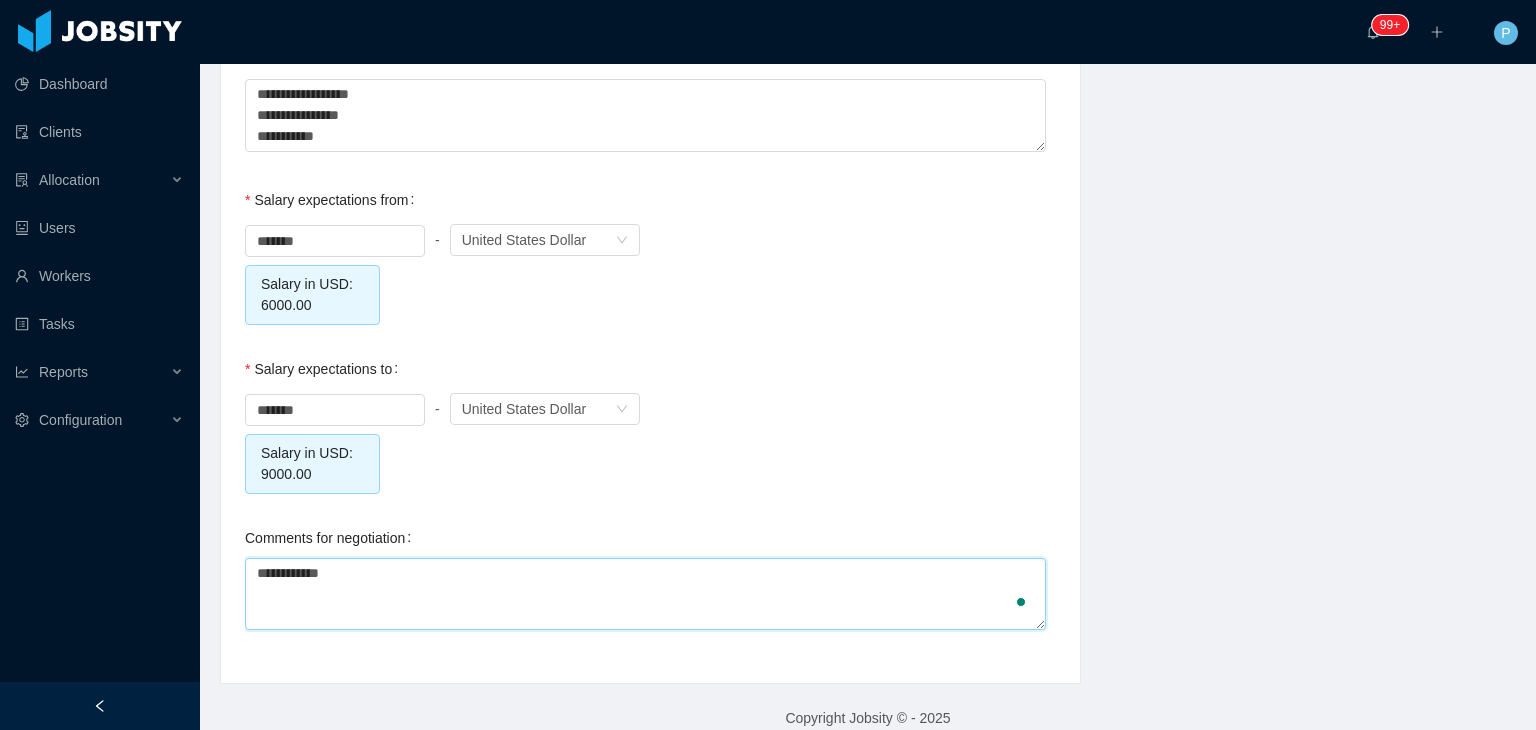 type 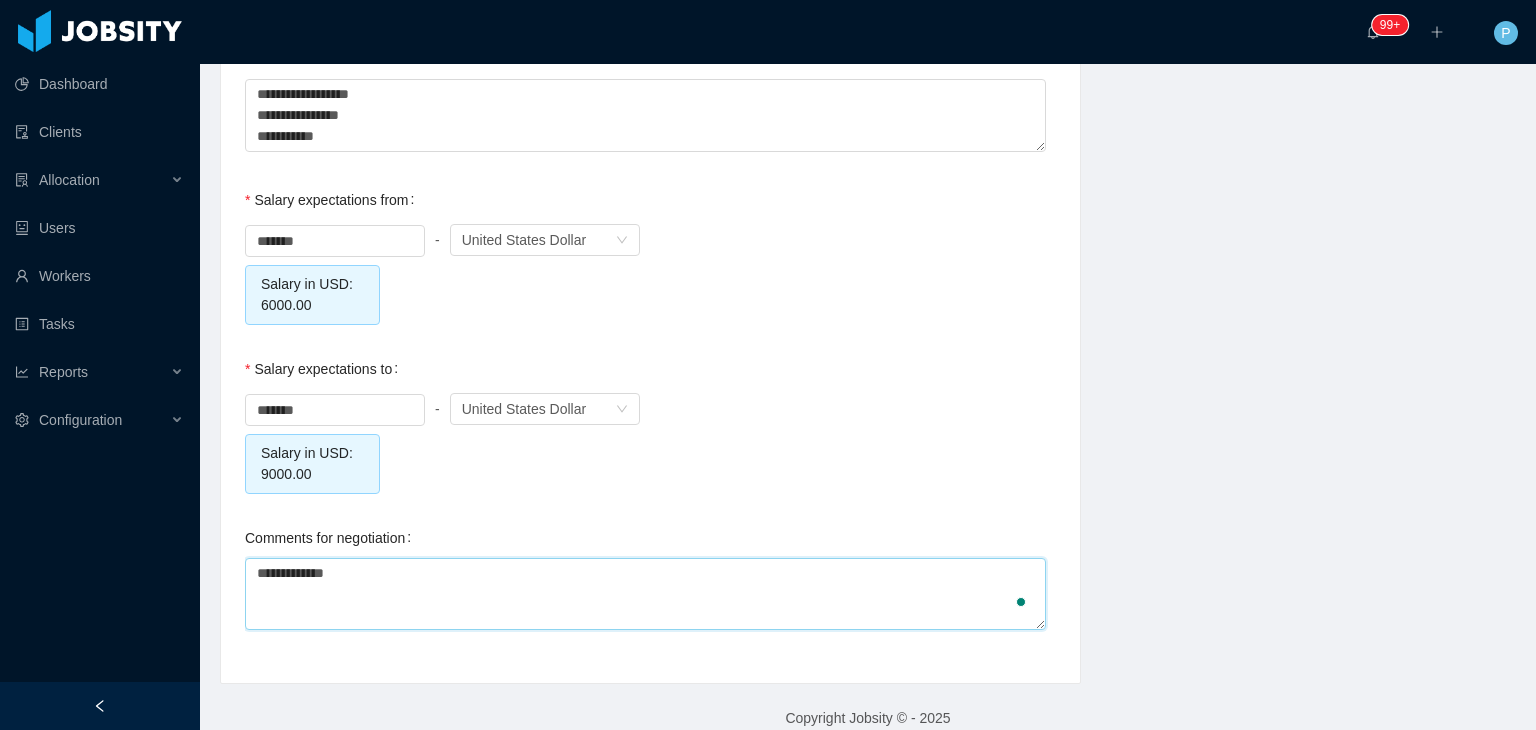 type 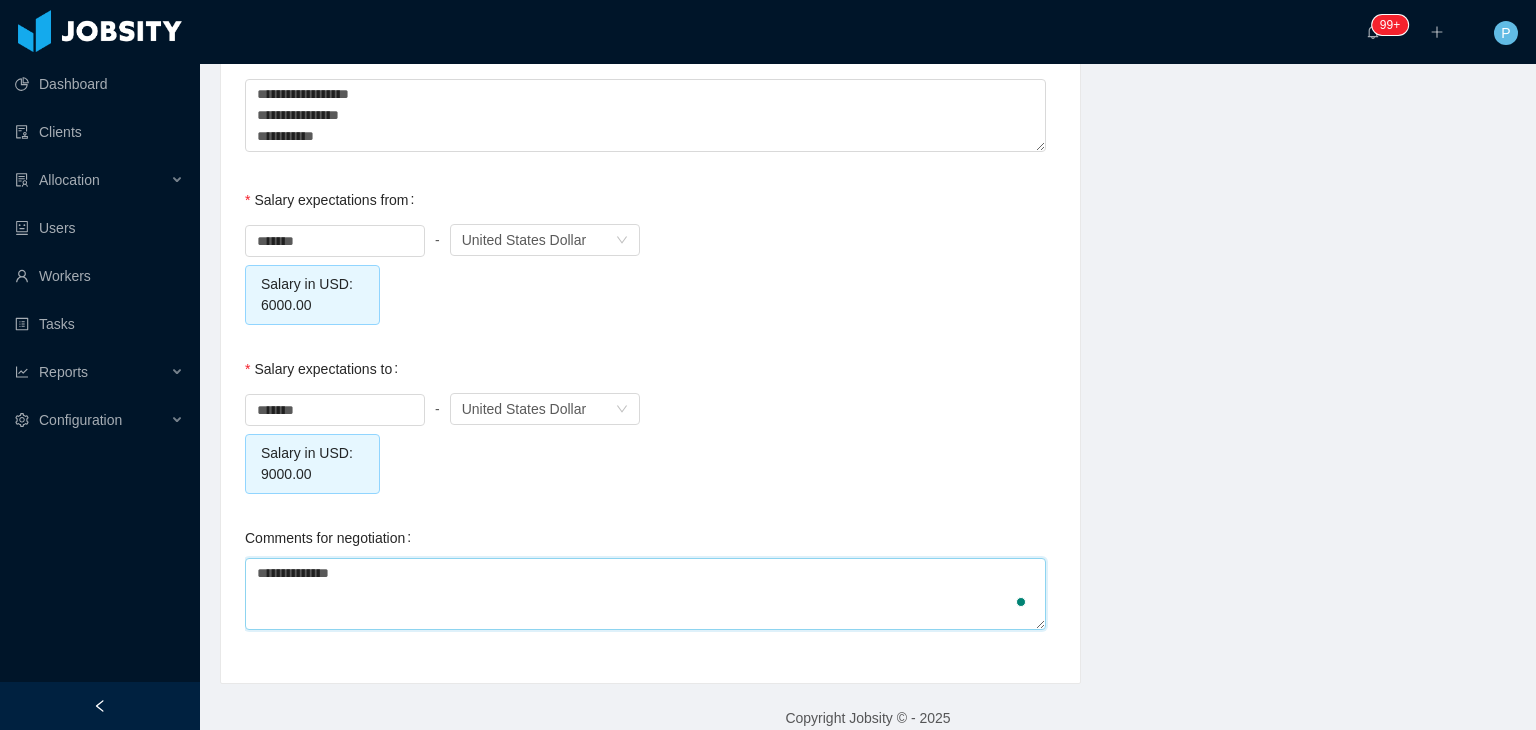 type 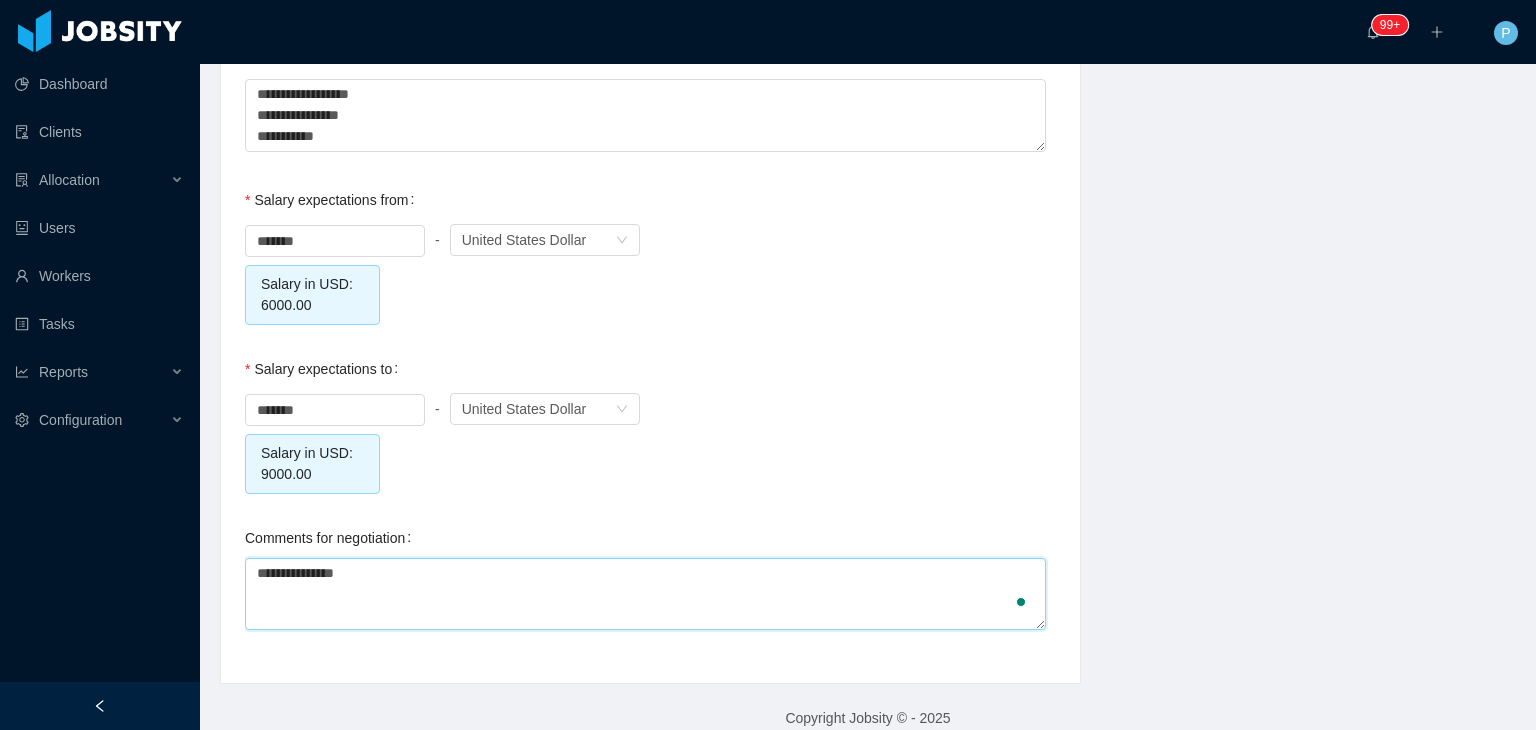 type 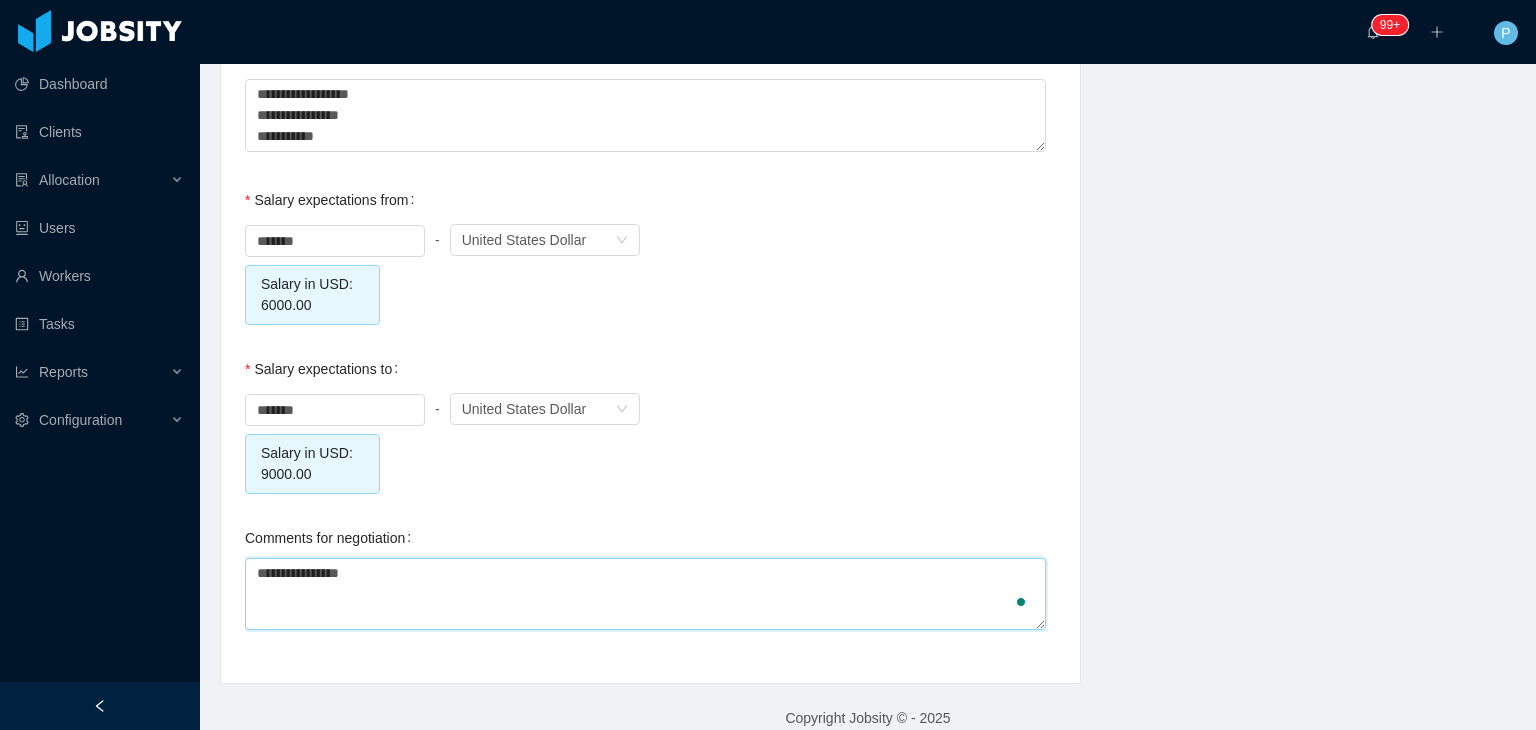 type 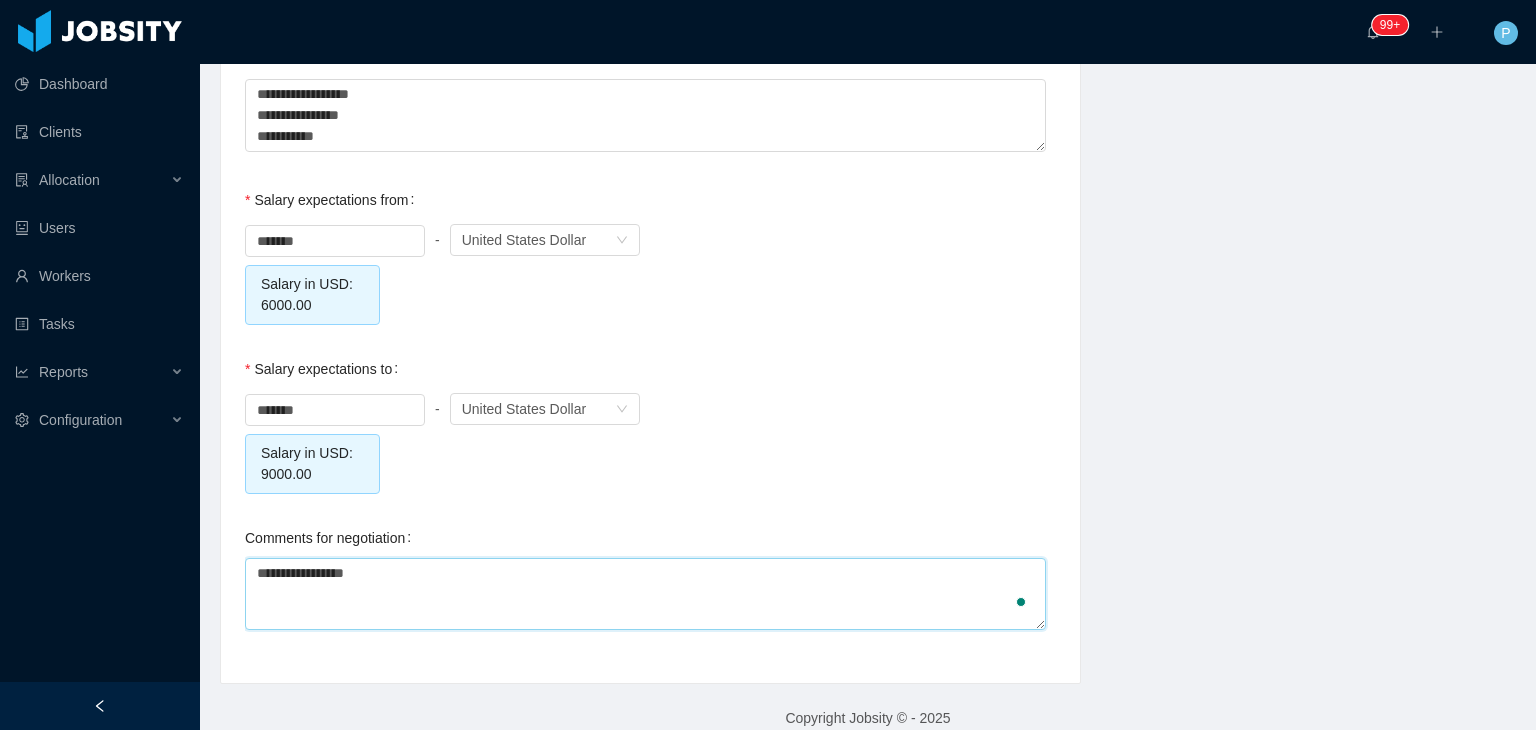type 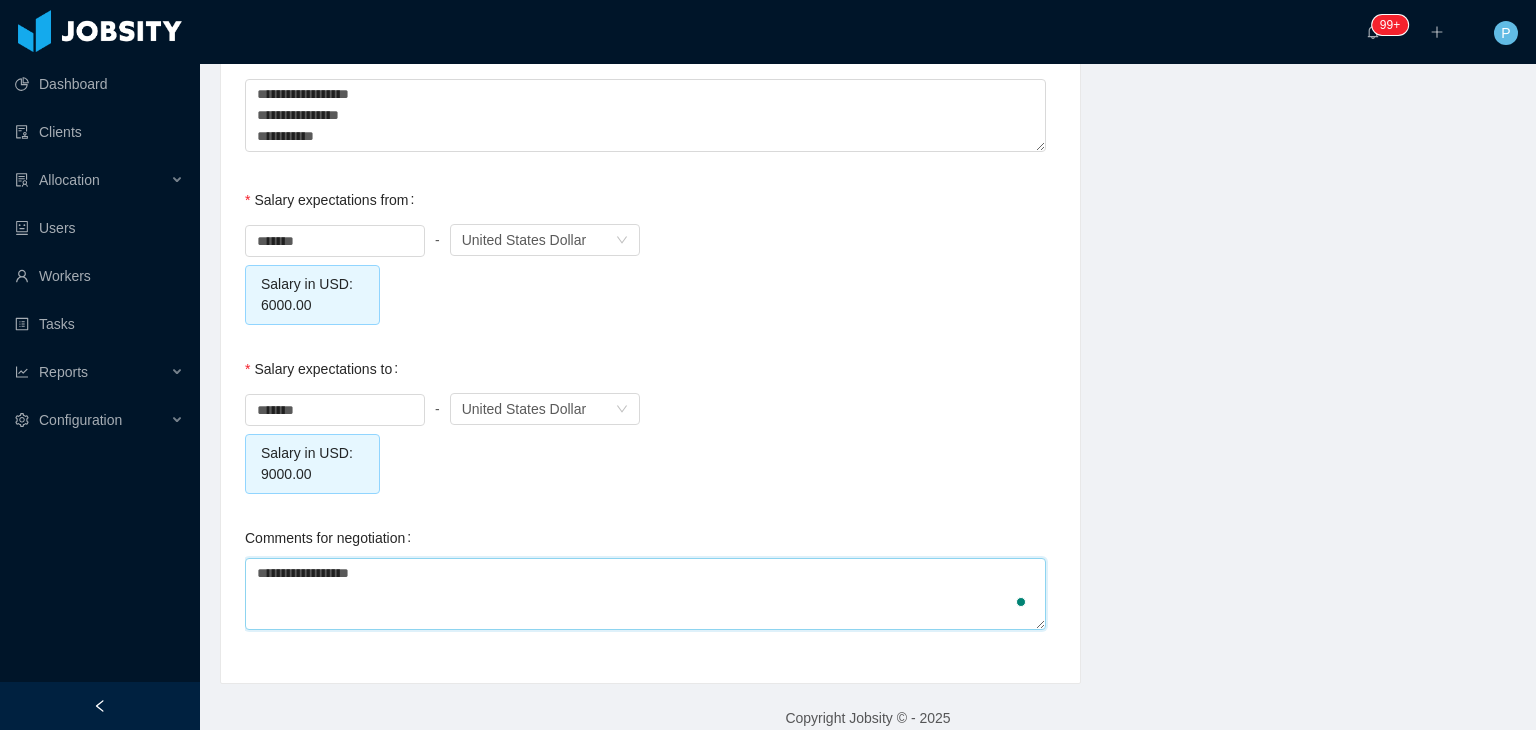 type 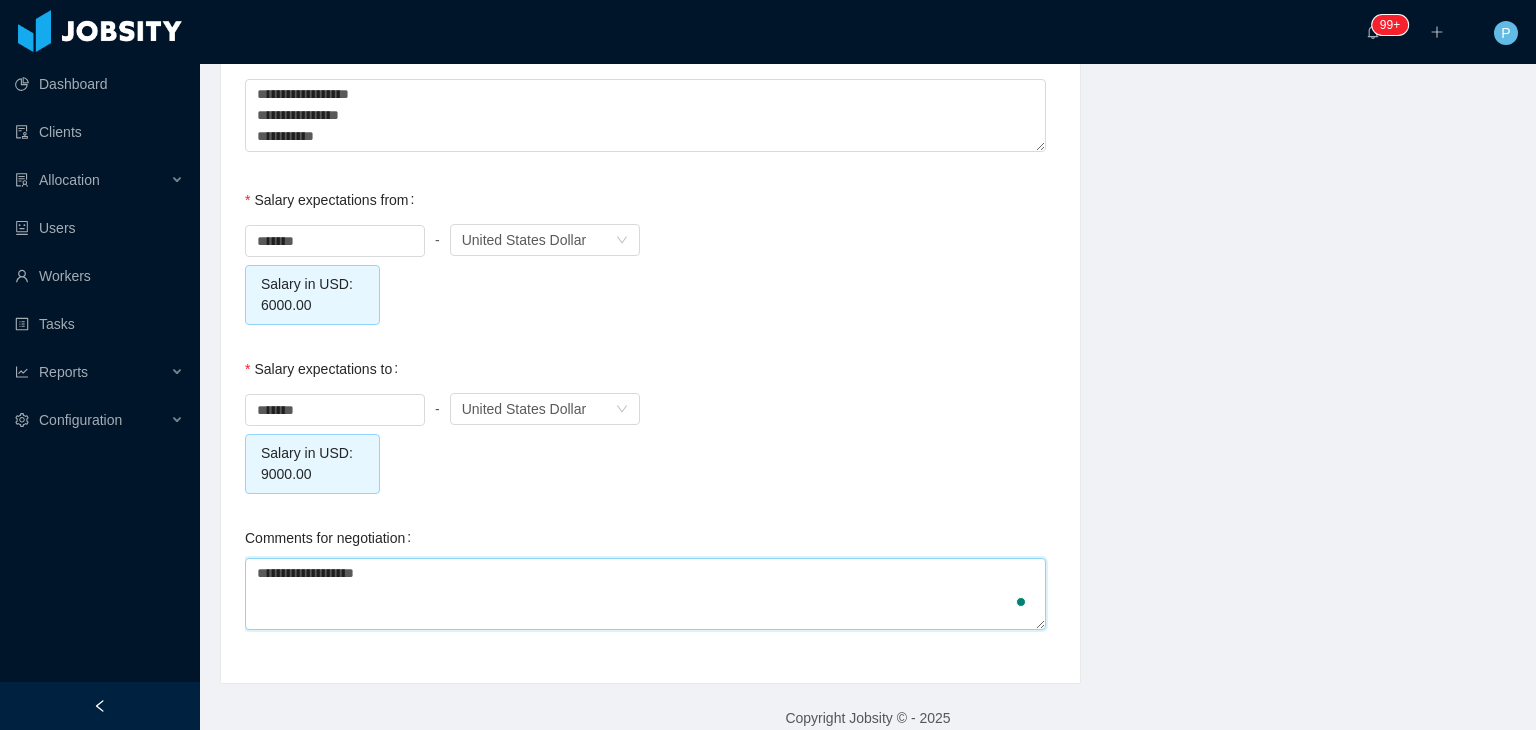 type 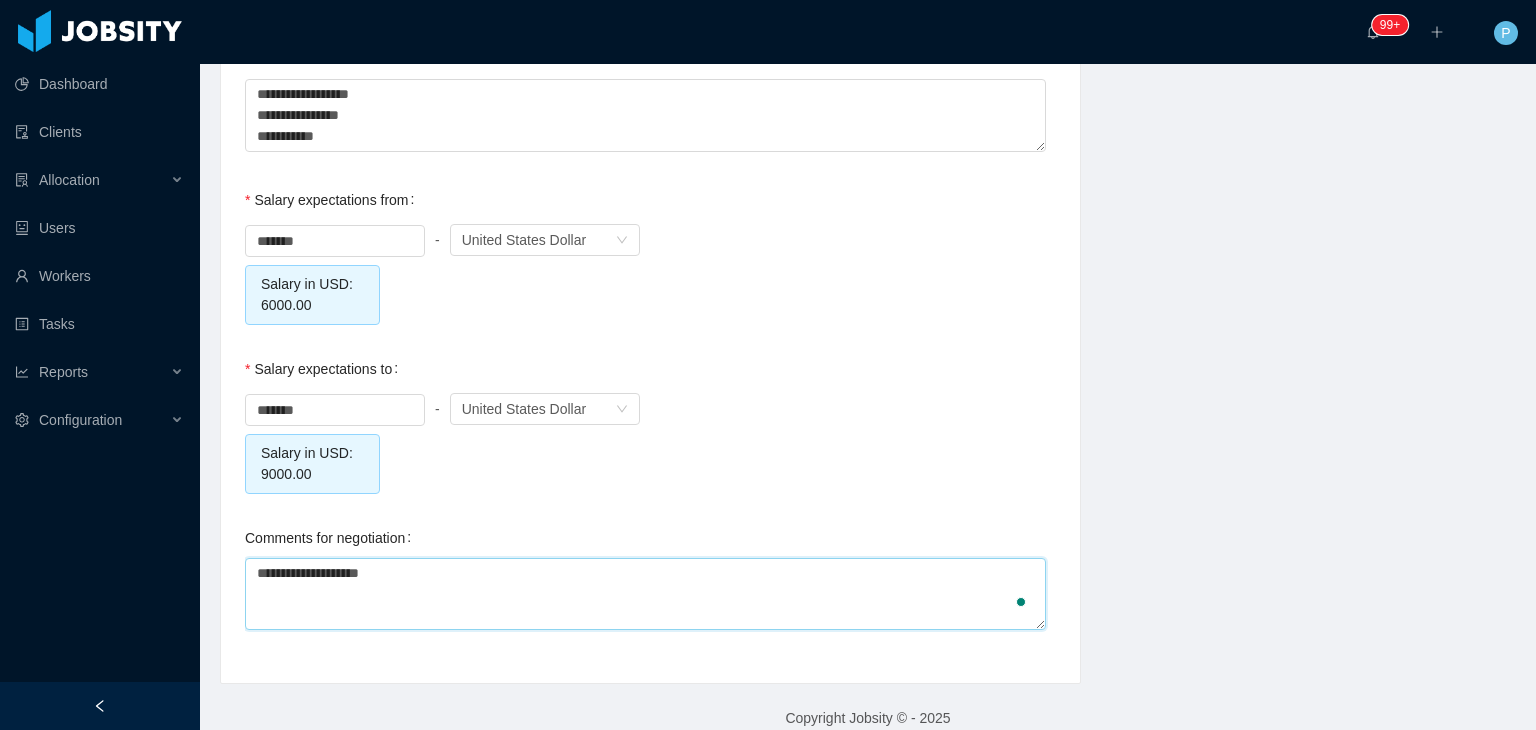 type 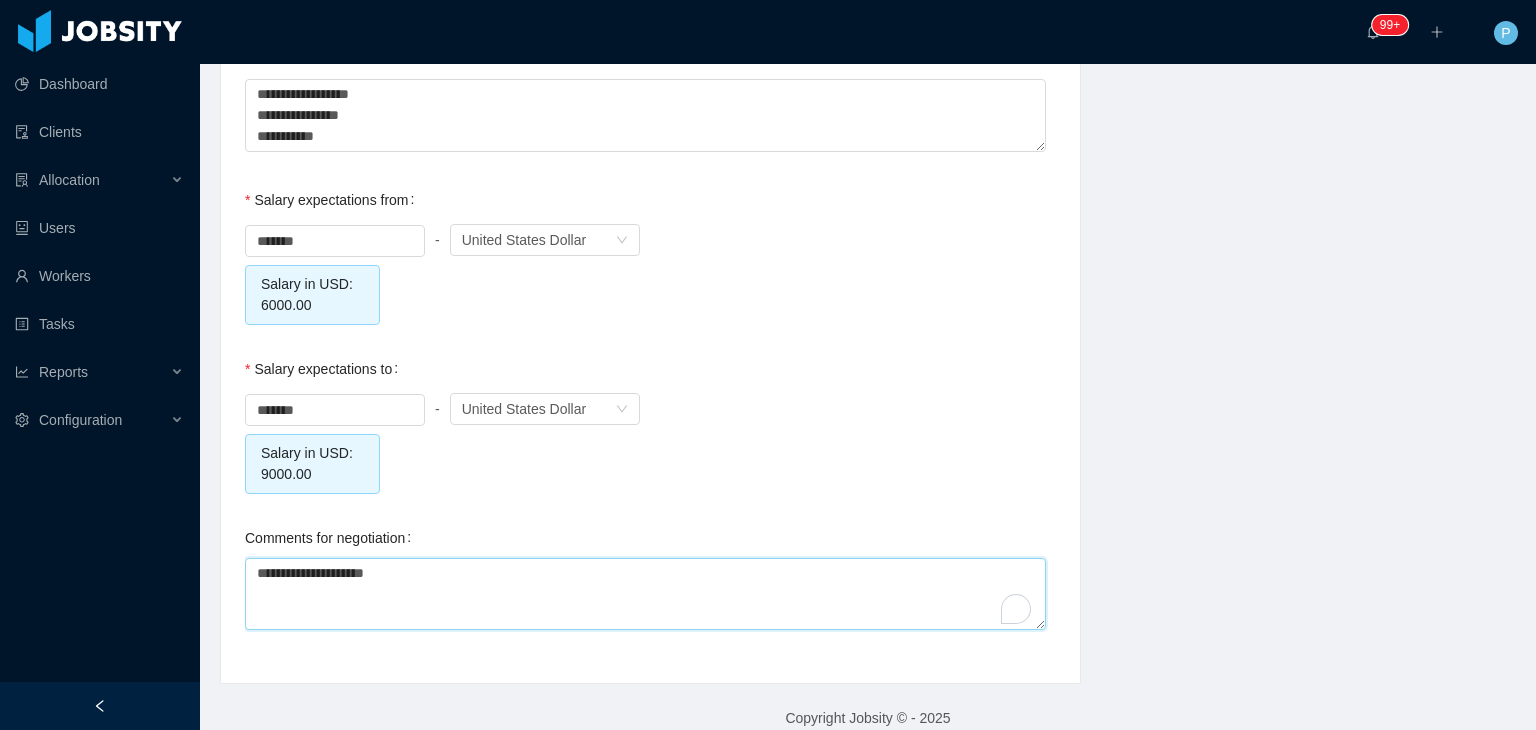 type on "**********" 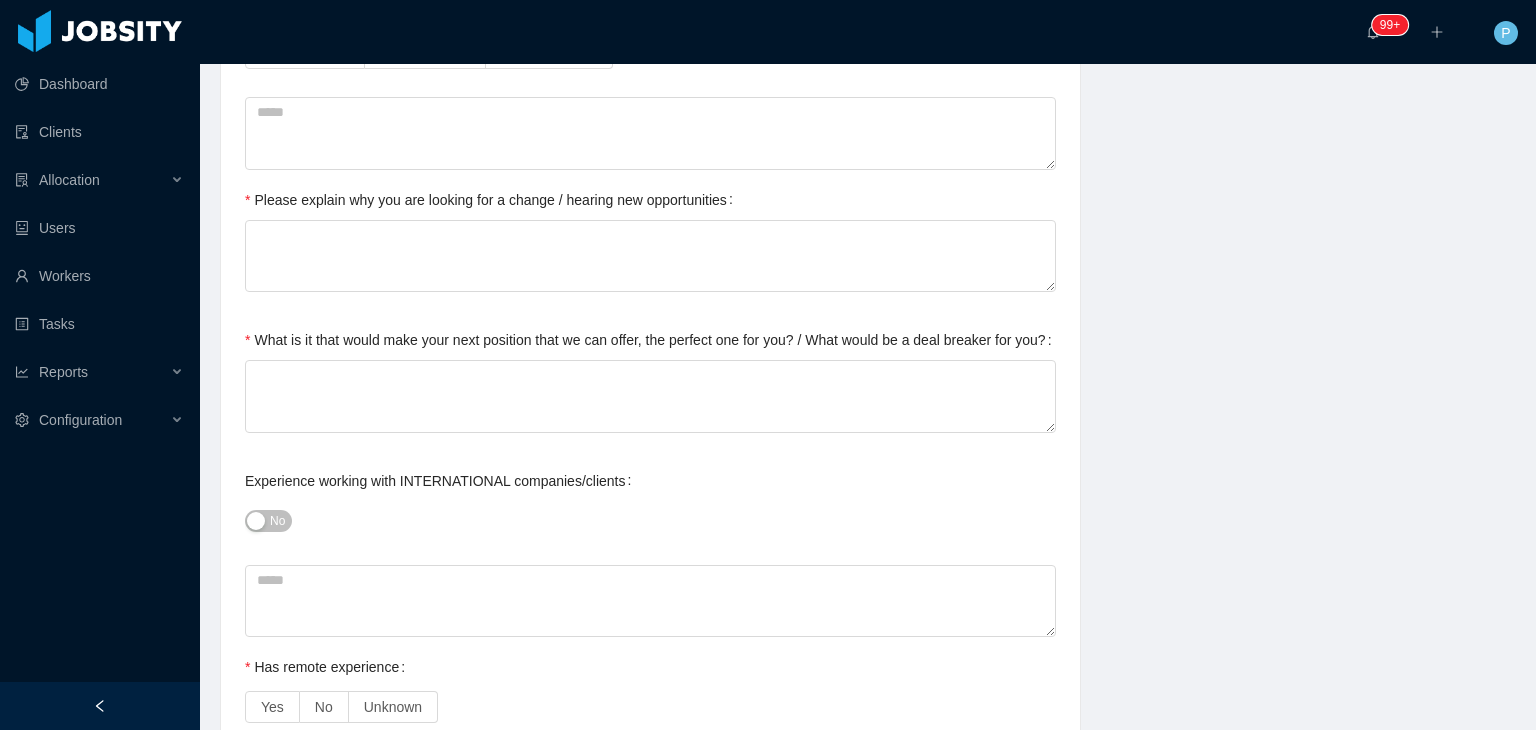 scroll, scrollTop: 225, scrollLeft: 0, axis: vertical 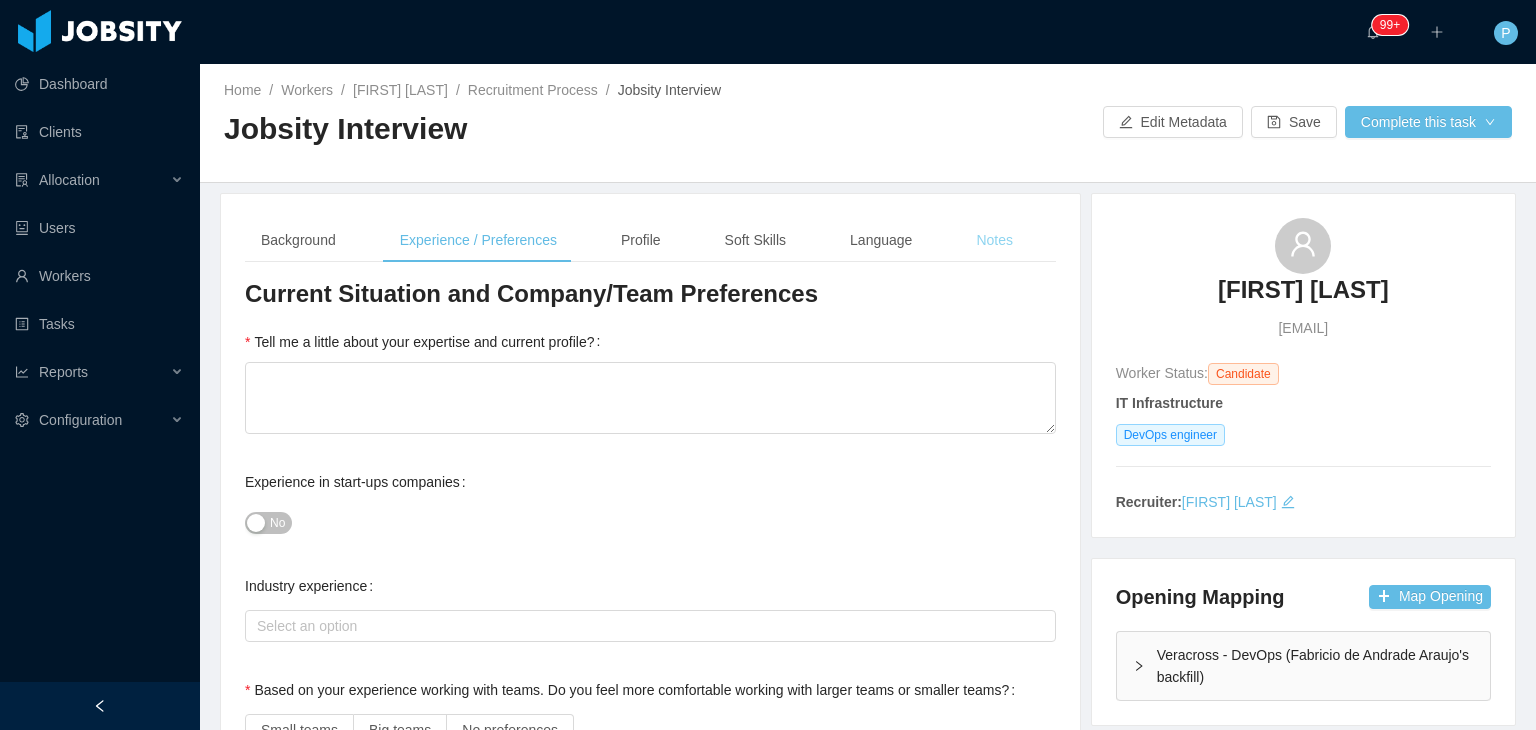 click on "Notes" at bounding box center (994, 240) 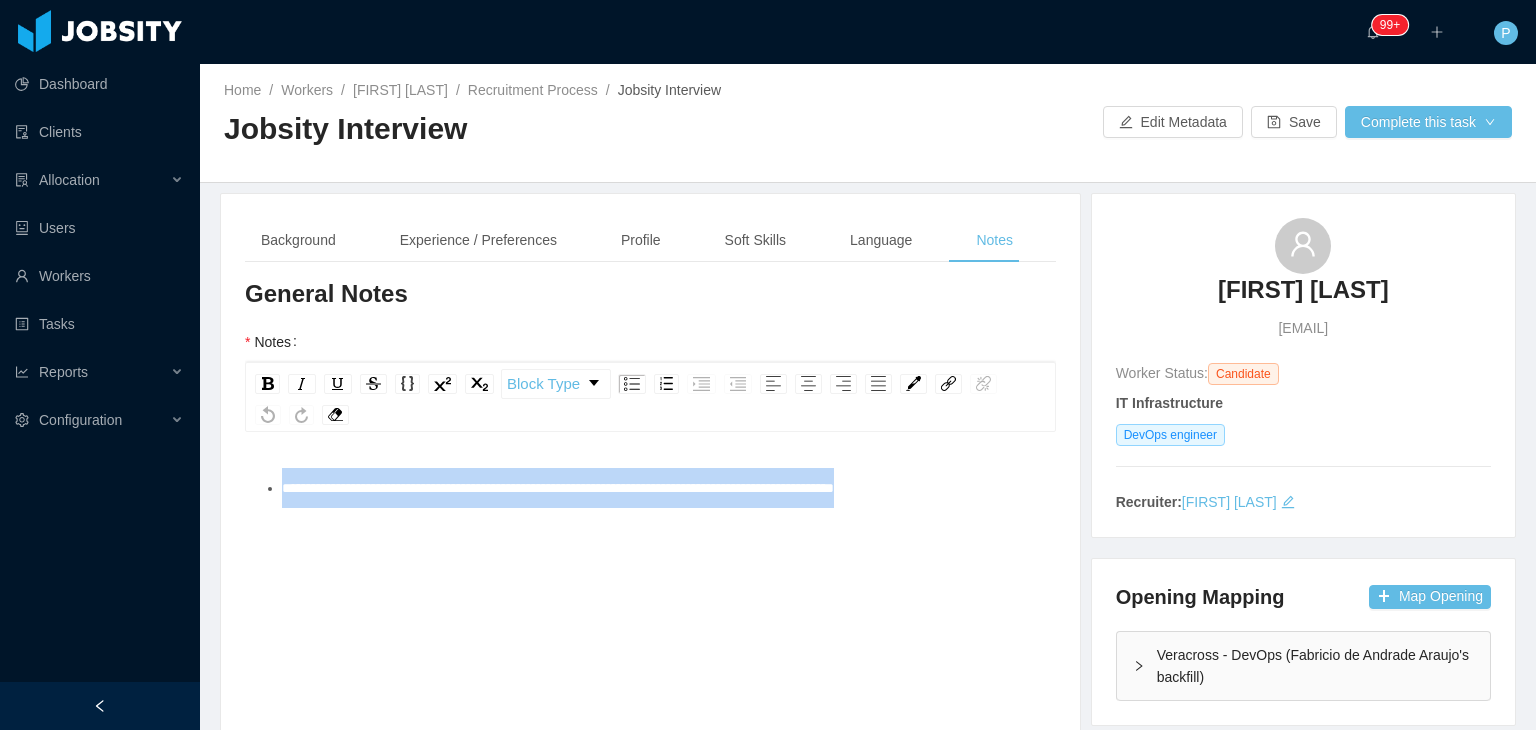 drag, startPoint x: 983, startPoint y: 487, endPoint x: 284, endPoint y: 489, distance: 699.00287 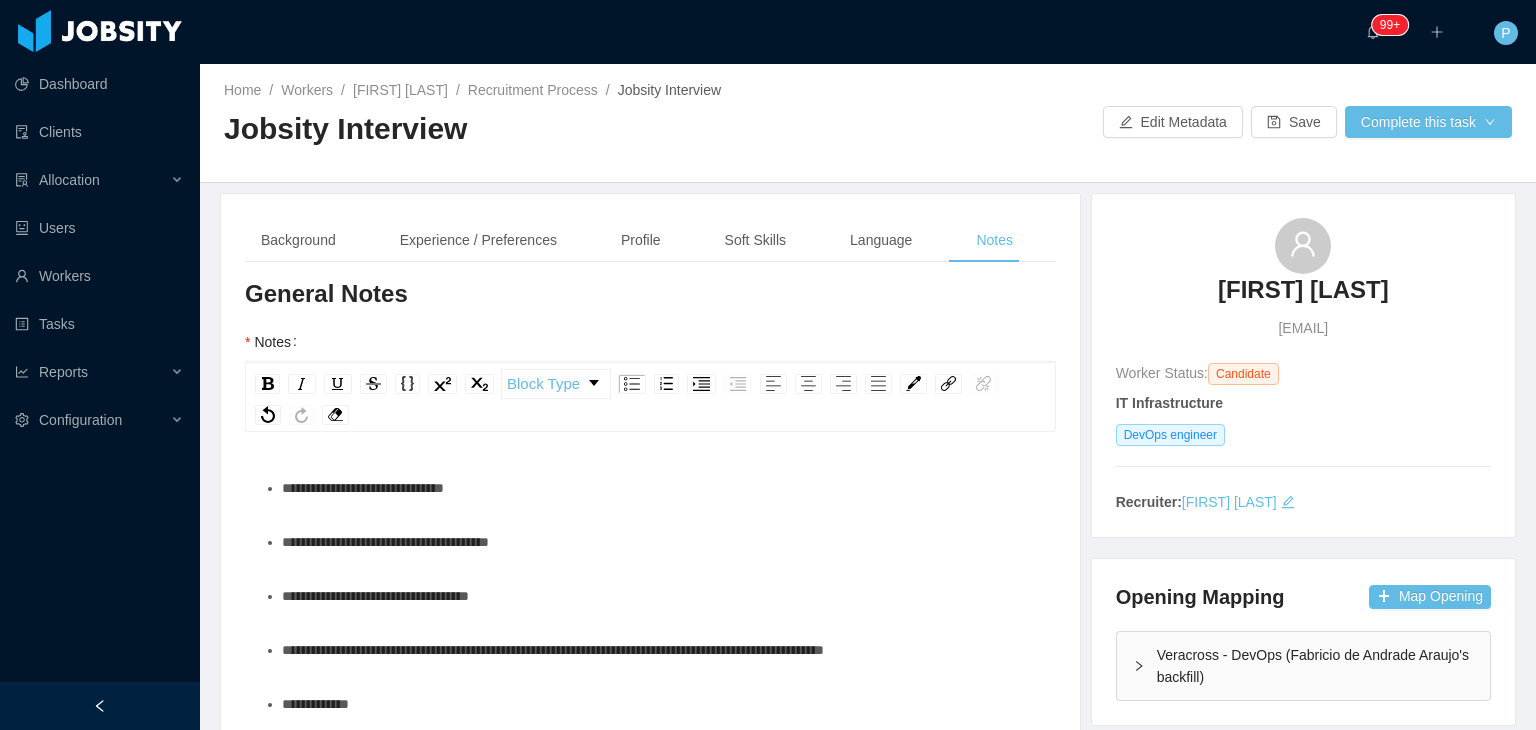 click on "**********" at bounding box center [651, 704] 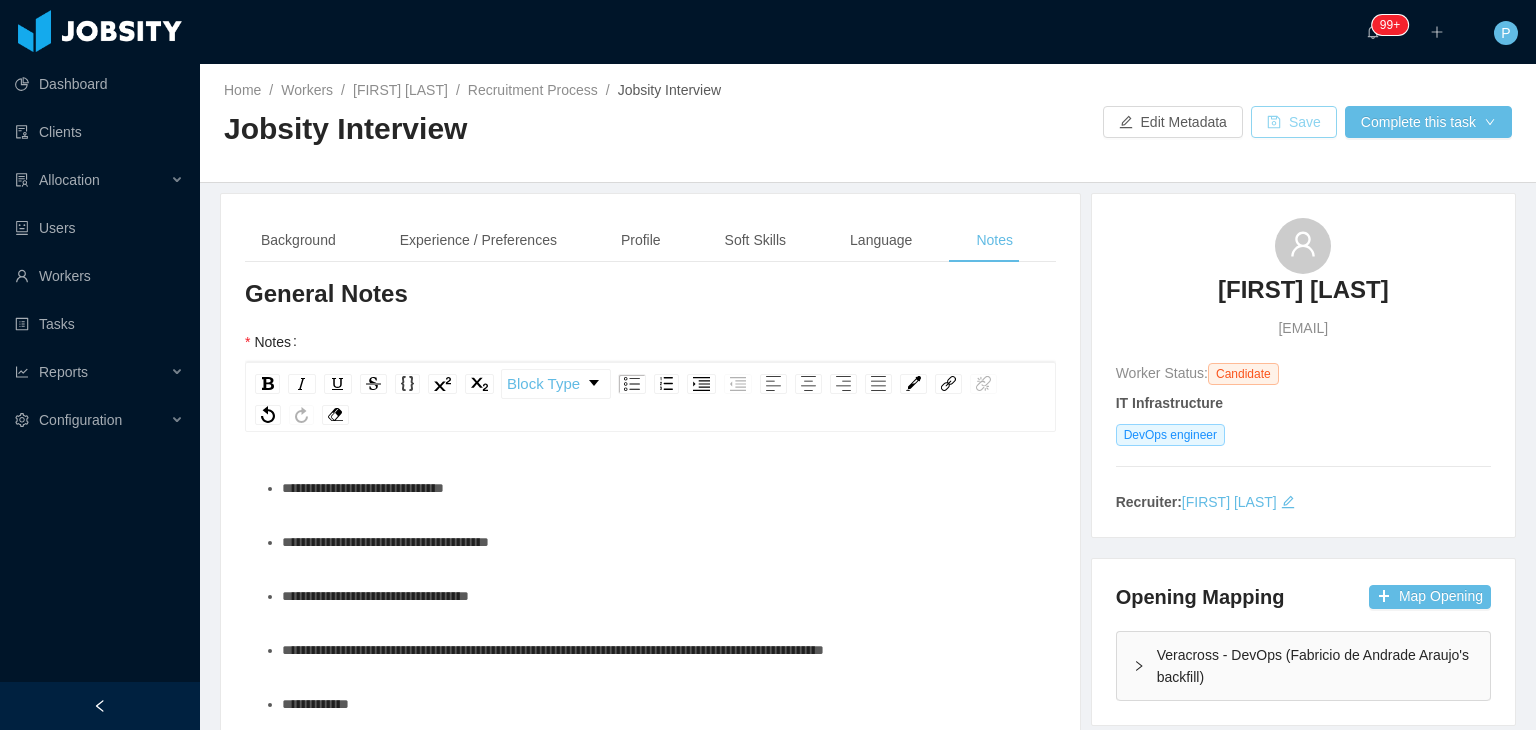 click on "Save" at bounding box center (1294, 122) 